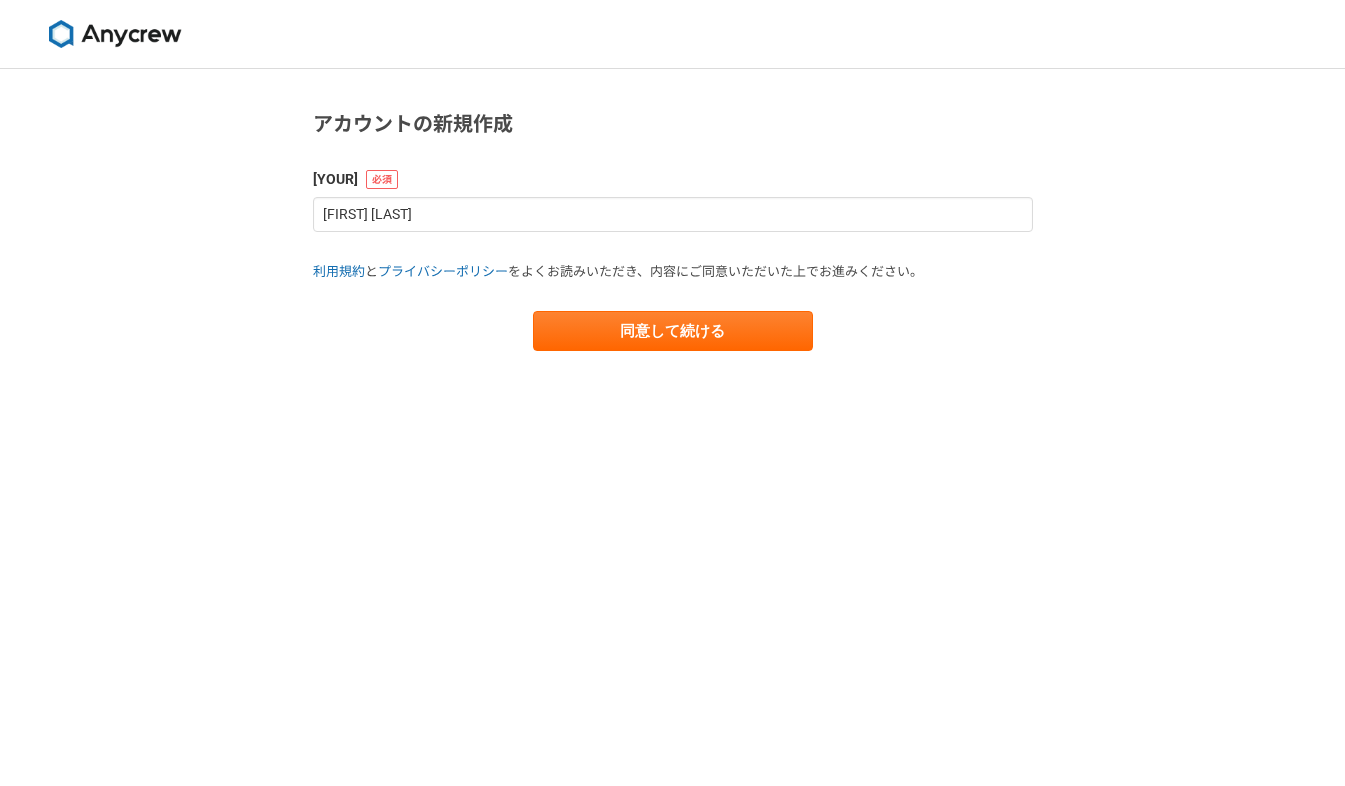 scroll, scrollTop: 0, scrollLeft: 0, axis: both 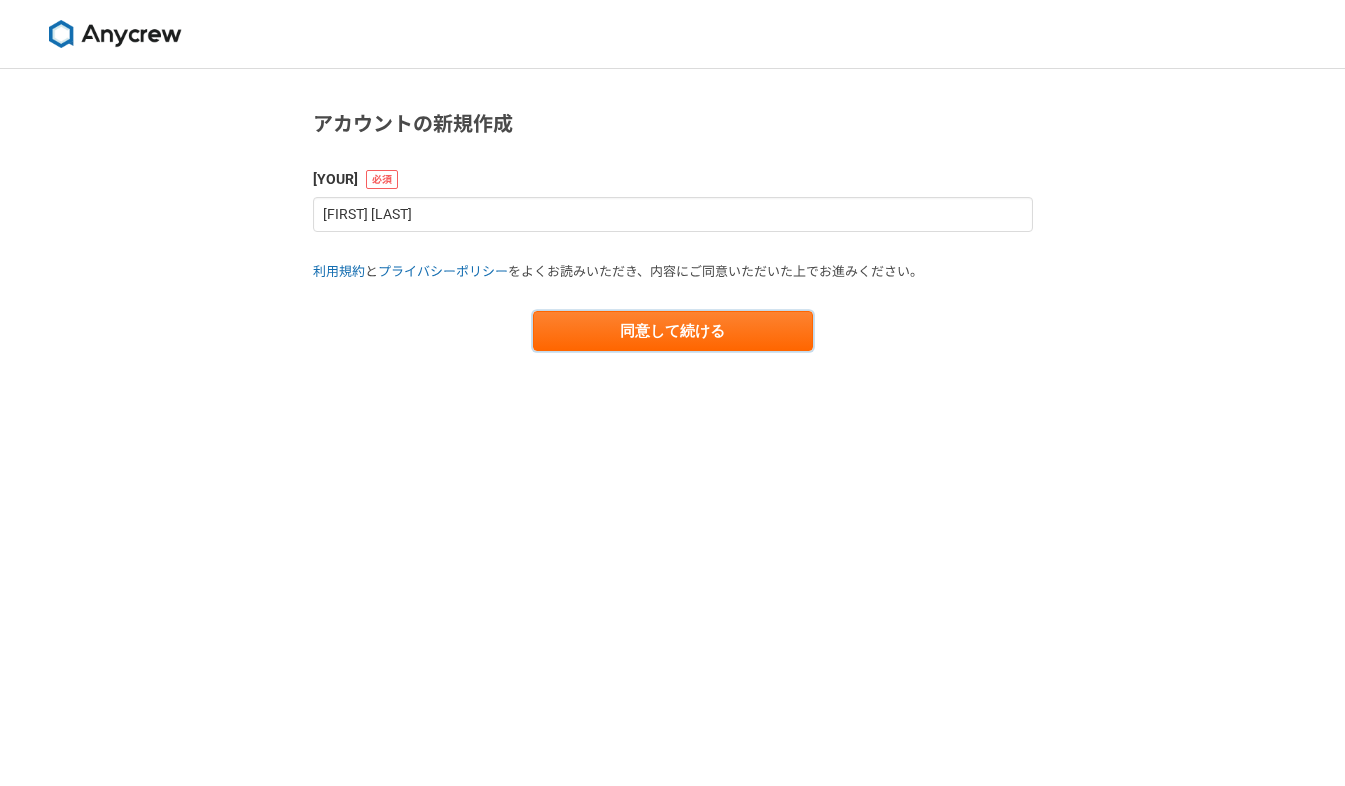 click on "同意して続ける" at bounding box center (673, 331) 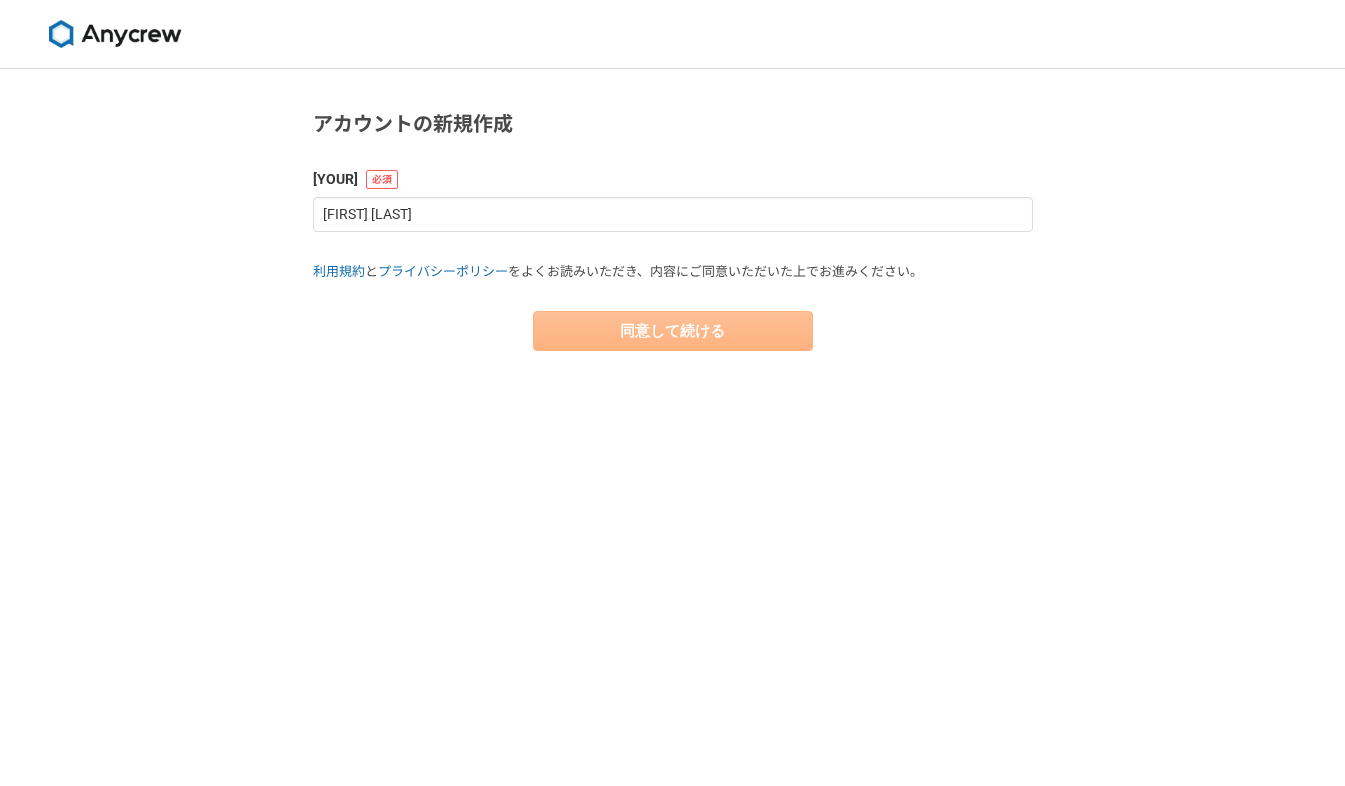 select on "13" 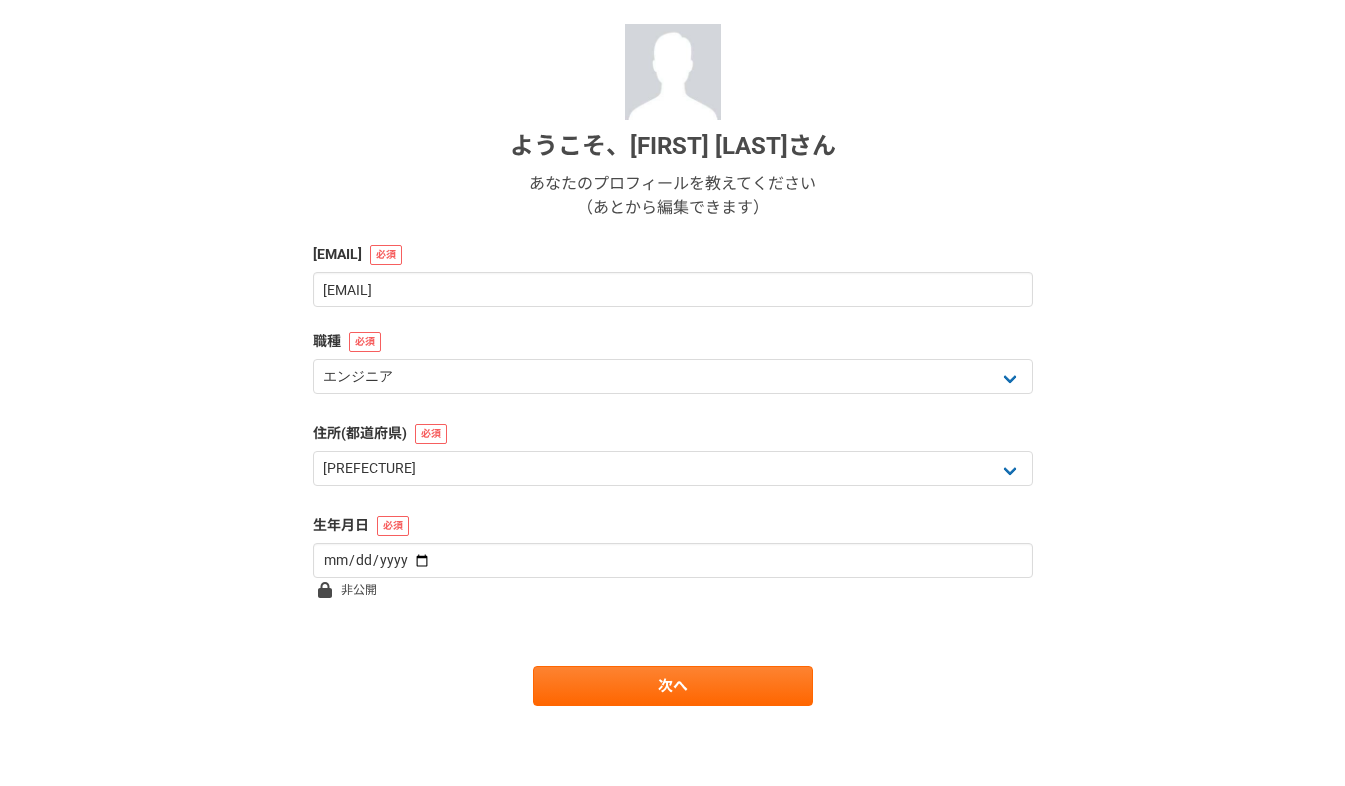 scroll, scrollTop: 211, scrollLeft: 0, axis: vertical 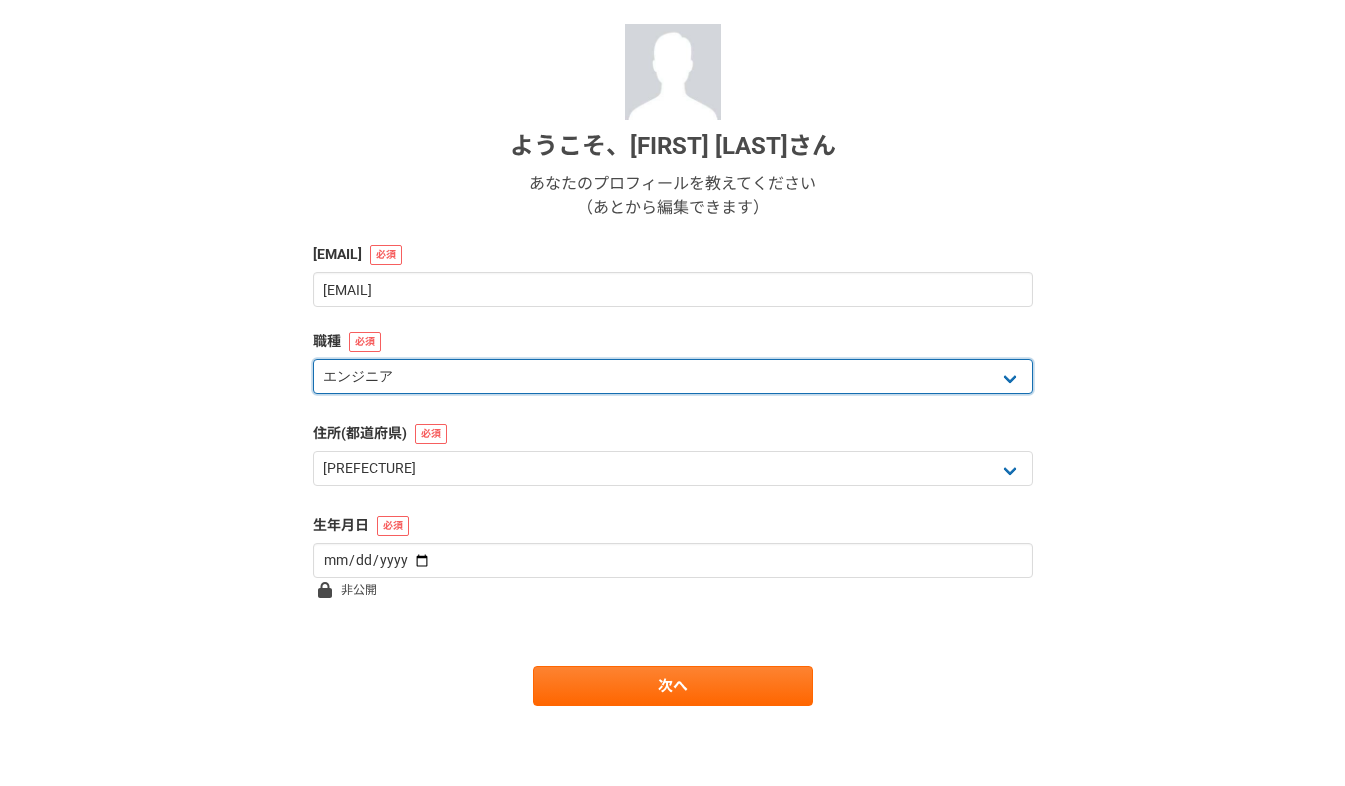 click on "エンジニア デザイナー ライター 営業 マーケティング 企画・事業開発 バックオフィス その他" at bounding box center [673, 376] 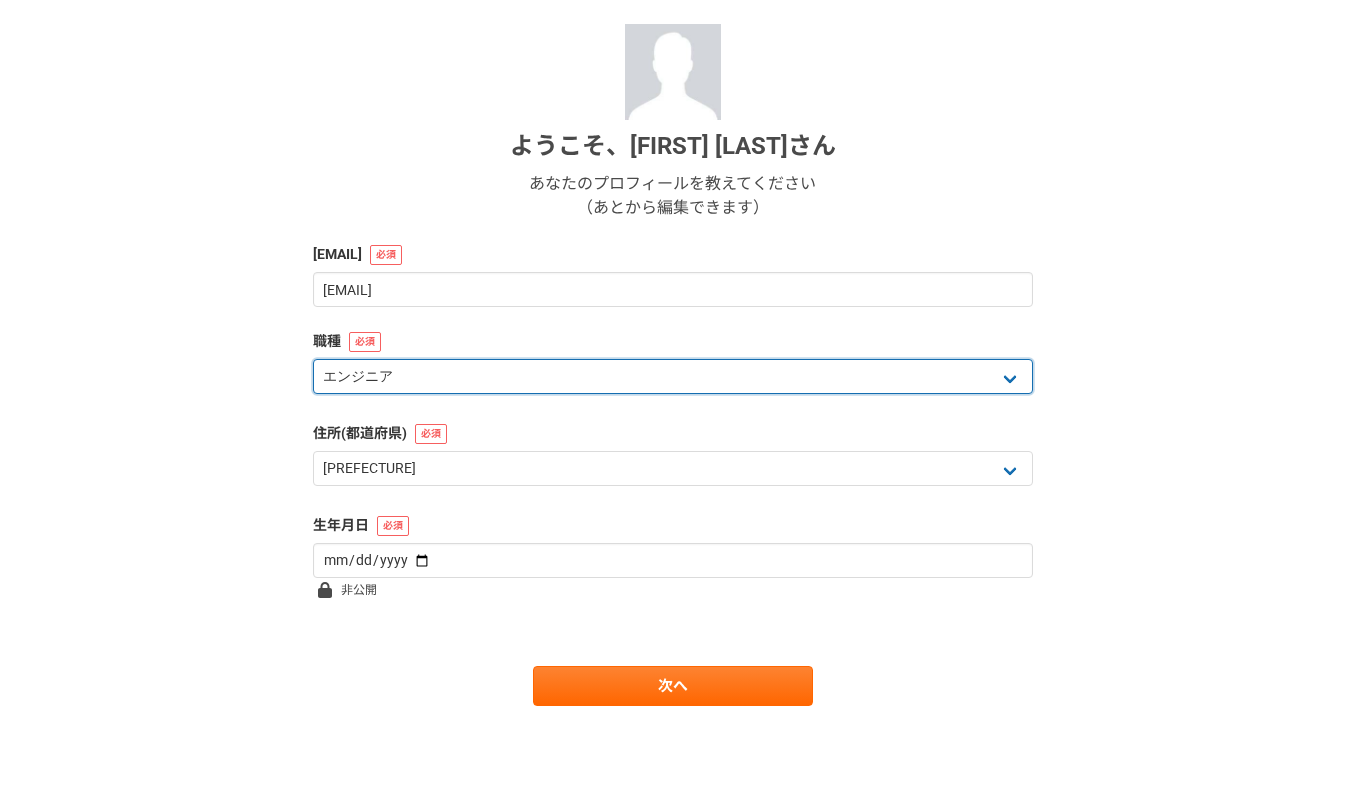 select on "7" 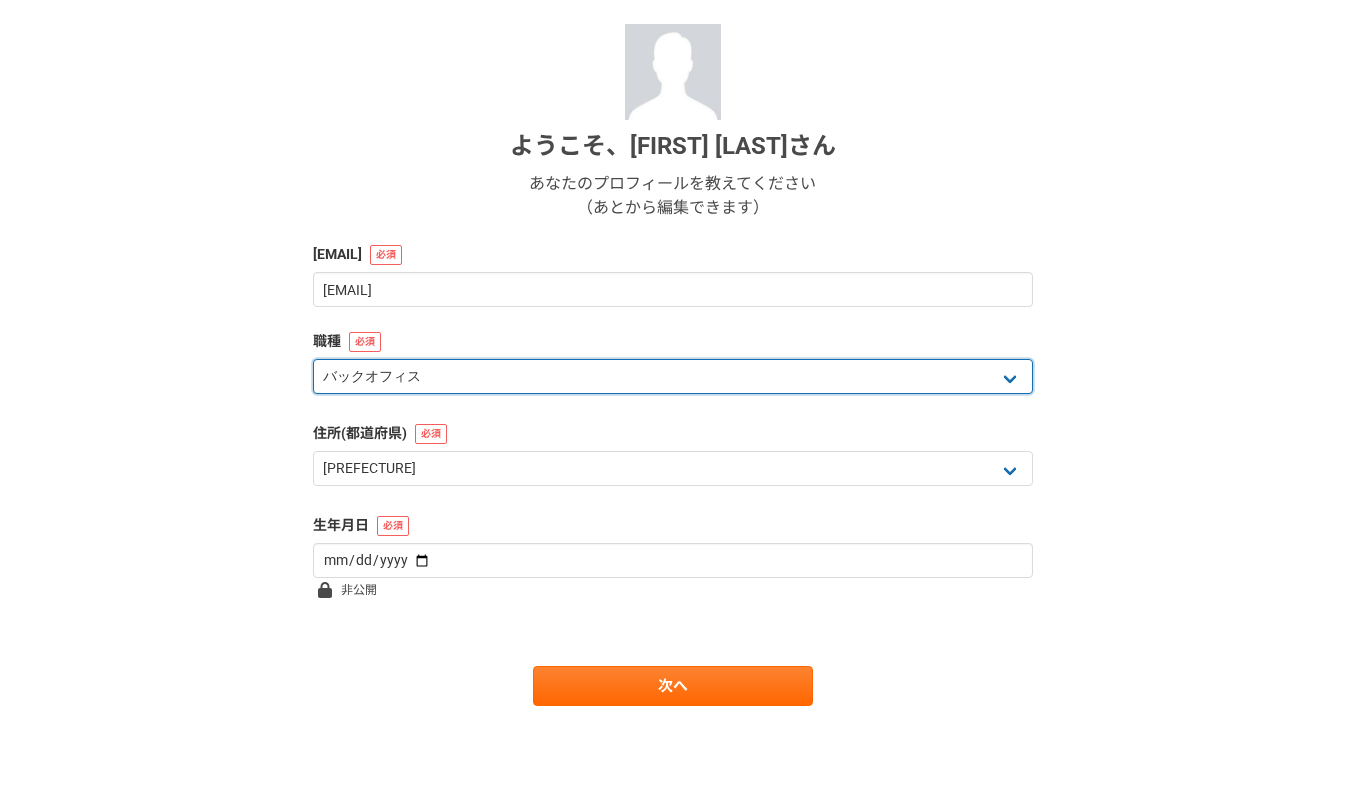 click on "エンジニア デザイナー ライター 営業 マーケティング 企画・事業開発 バックオフィス その他" at bounding box center (673, 376) 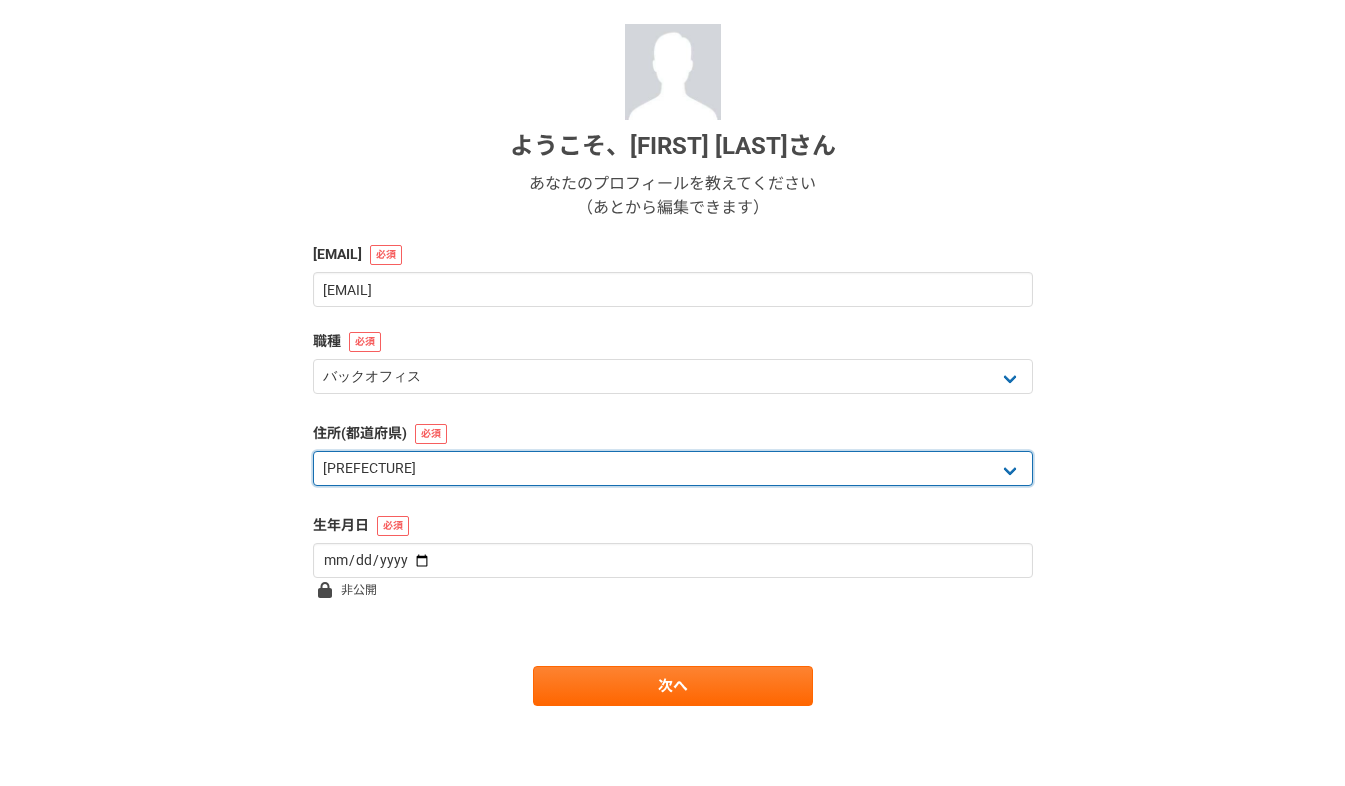 drag, startPoint x: 426, startPoint y: 460, endPoint x: 429, endPoint y: 477, distance: 17.262676 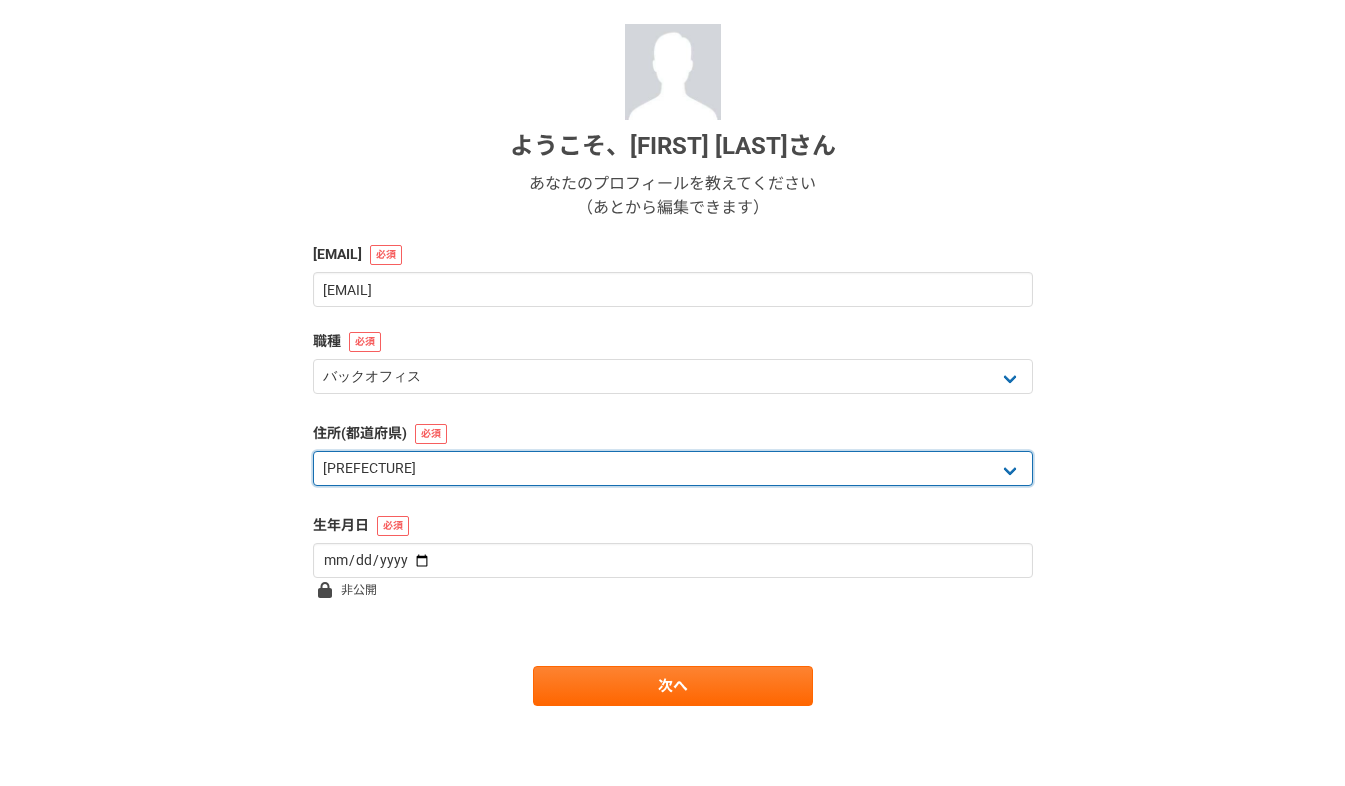 click on "北海道 青森県 岩手県 宮城県 秋田県 山形県 福島県 茨城県 栃木県 群馬県 埼玉県 千葉県 東京都 神奈川県 新潟県 富山県 石川県 福井県 山梨県 長野県 岐阜県 静岡県 愛知県 三重県 滋賀県 京都府 大阪府 兵庫県 奈良県 和歌山県 鳥取県 島根県 岡山県 広島県 山口県 徳島県 香川県 愛媛県 高知県 福岡県 佐賀県 長崎県 熊本県 大分県 宮崎県 鹿児島県 沖縄県 海外" at bounding box center (673, 468) 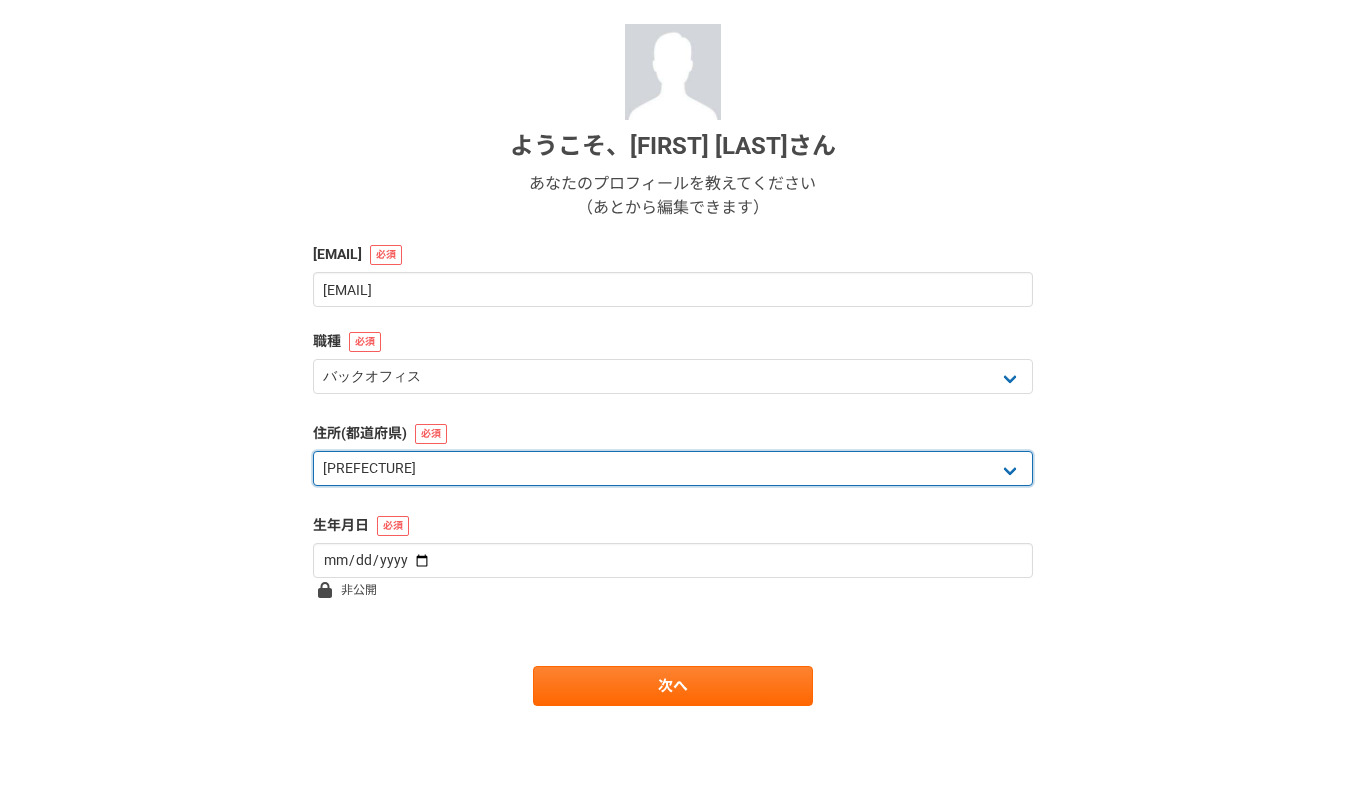 select on "27" 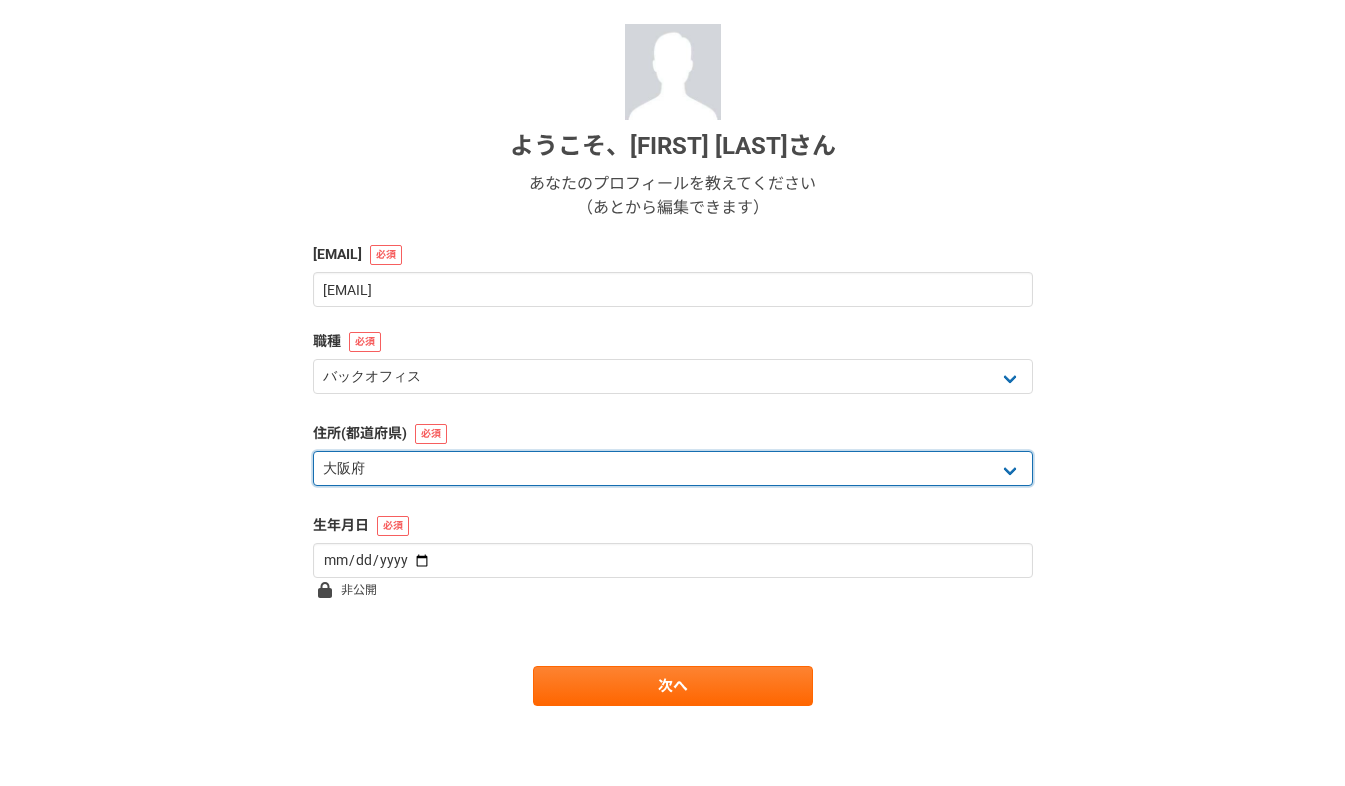 click on "北海道 青森県 岩手県 宮城県 秋田県 山形県 福島県 茨城県 栃木県 群馬県 埼玉県 千葉県 東京都 神奈川県 新潟県 富山県 石川県 福井県 山梨県 長野県 岐阜県 静岡県 愛知県 三重県 滋賀県 京都府 大阪府 兵庫県 奈良県 和歌山県 鳥取県 島根県 岡山県 広島県 山口県 徳島県 香川県 愛媛県 高知県 福岡県 佐賀県 長崎県 熊本県 大分県 宮崎県 鹿児島県 沖縄県 海外" at bounding box center (673, 468) 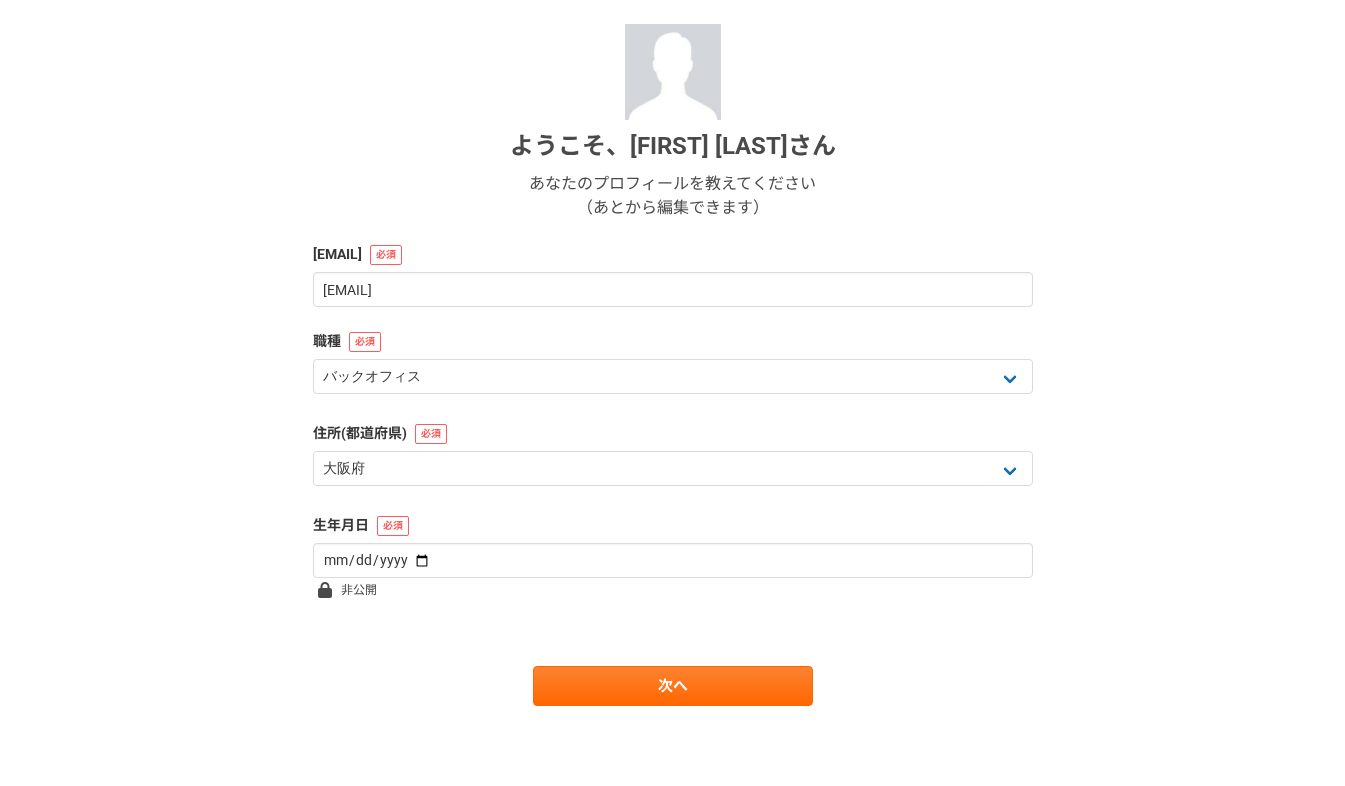 click on "ようこそ、 [FIRST] [LAST] さん あなたのプロフィールを教えてください （あとから編集できます） メールアドレス [EMAIL] 職種 エンジニア デザイナー ライター 営業 マーケティング 企画・事業開発 バックオフィス その他 住所(都道府県) 北海道 青森県 岩手県 宮城県 秋田県 山形県 福島県 茨城県 栃木県 群馬県 埼玉県 千葉県 東京都 神奈川県 新潟県 富山県 石川県 福井県 山梨県 長野県 岐阜県 静岡県 愛知県 三重県 滋賀県 京都府 大阪府 兵庫県 奈良県 和歌山県 鳥取県 島根県 岡山県 広島県 山口県 徳島県 香川県 愛媛県 高知県 福岡県 佐賀県 長崎県 熊本県 大分県 宮崎県 鹿児島県 沖縄県 海外 生年月日 非公開 次へ" at bounding box center [672, 322] 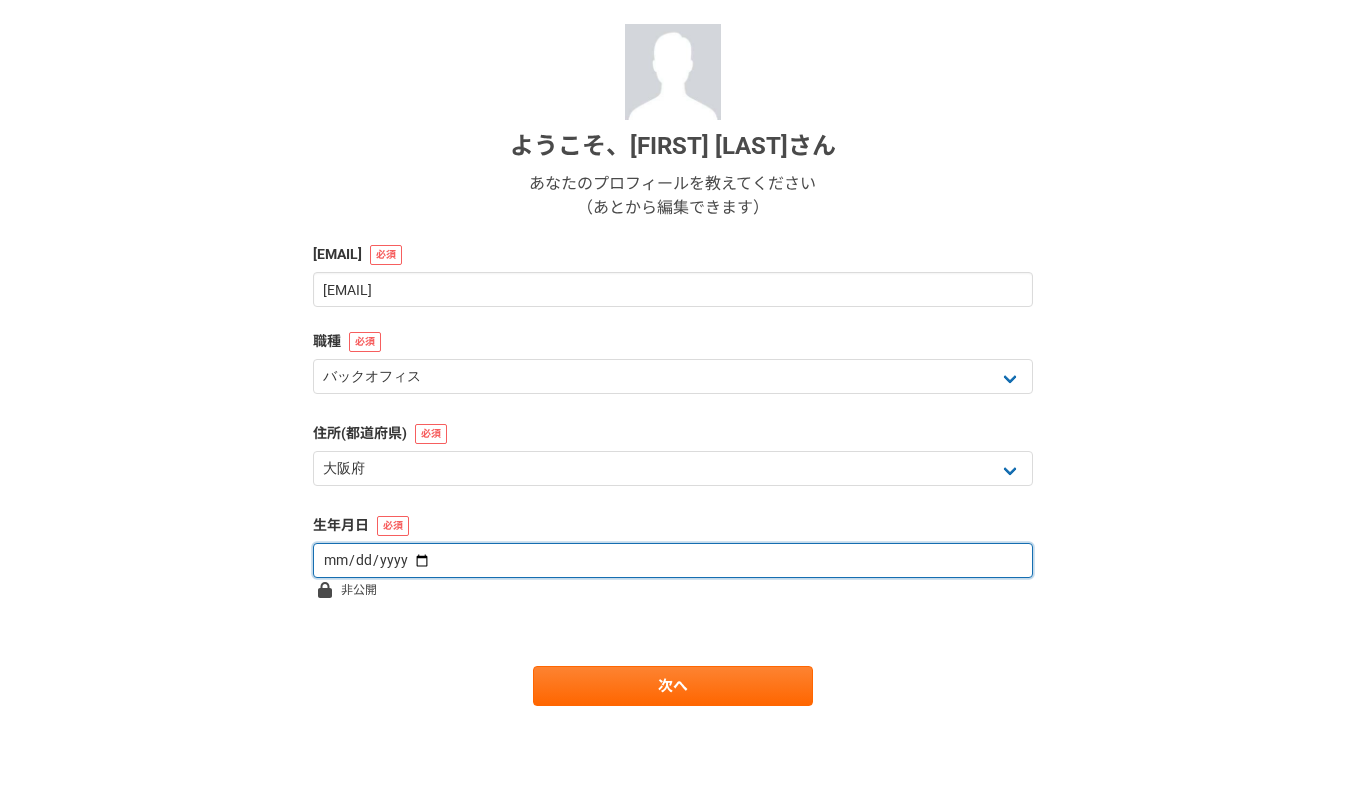 click at bounding box center (673, 560) 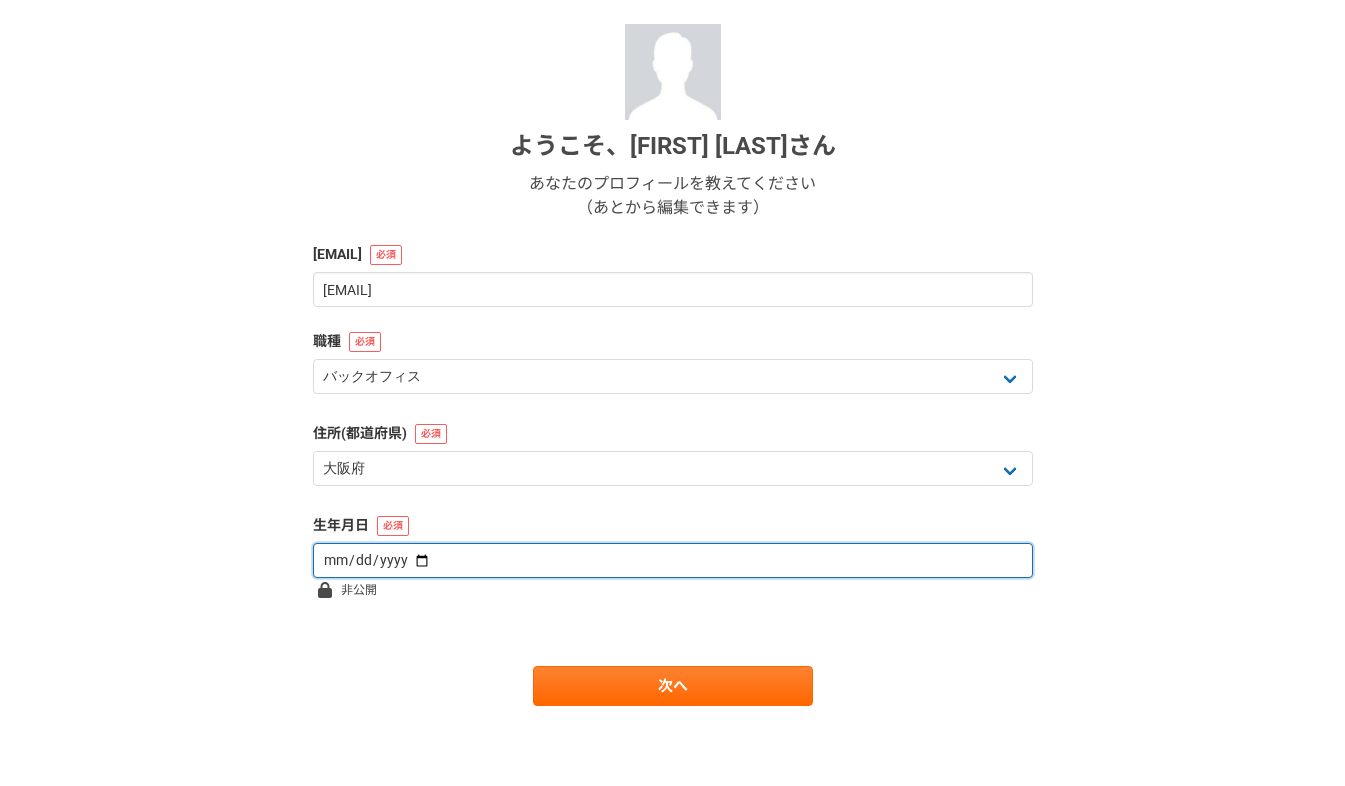 type on "[DATE]" 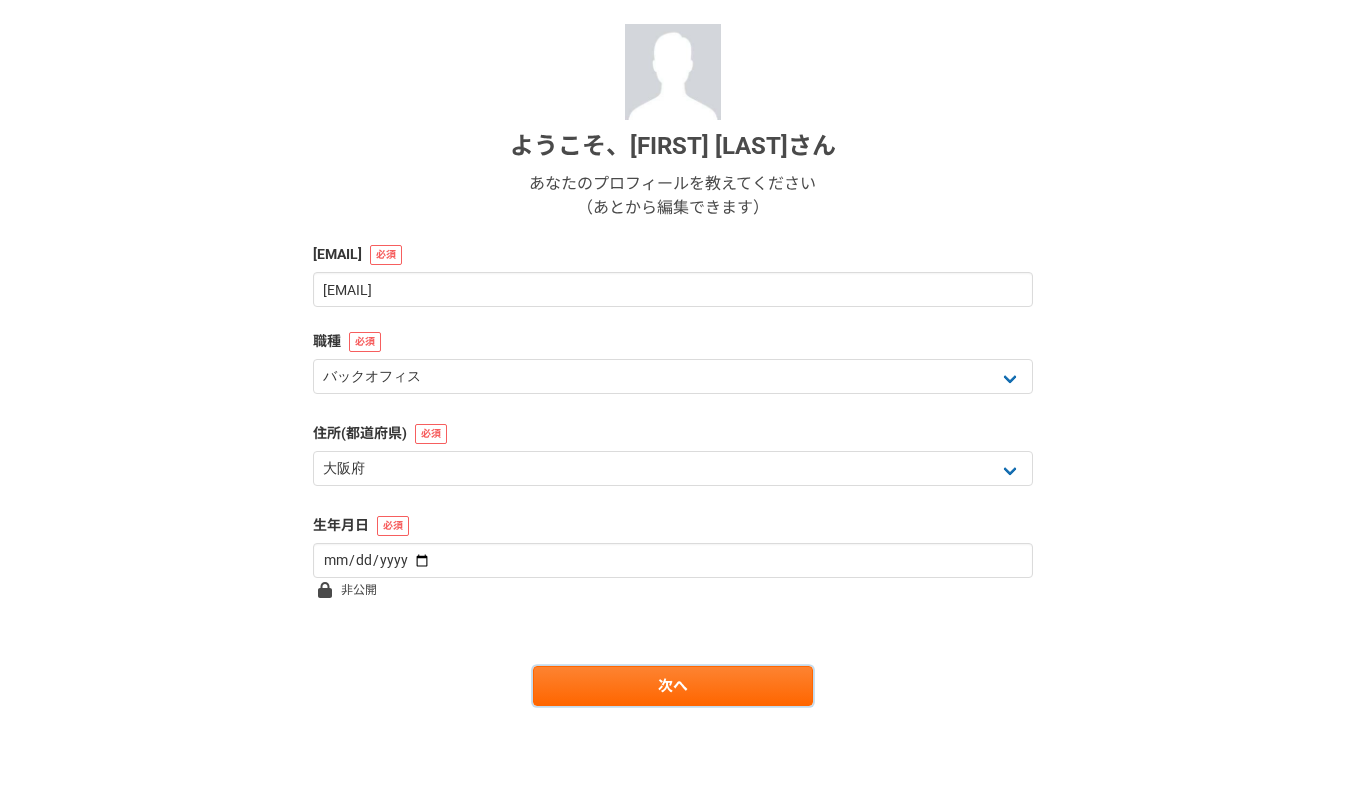 click on "次へ" at bounding box center (673, 686) 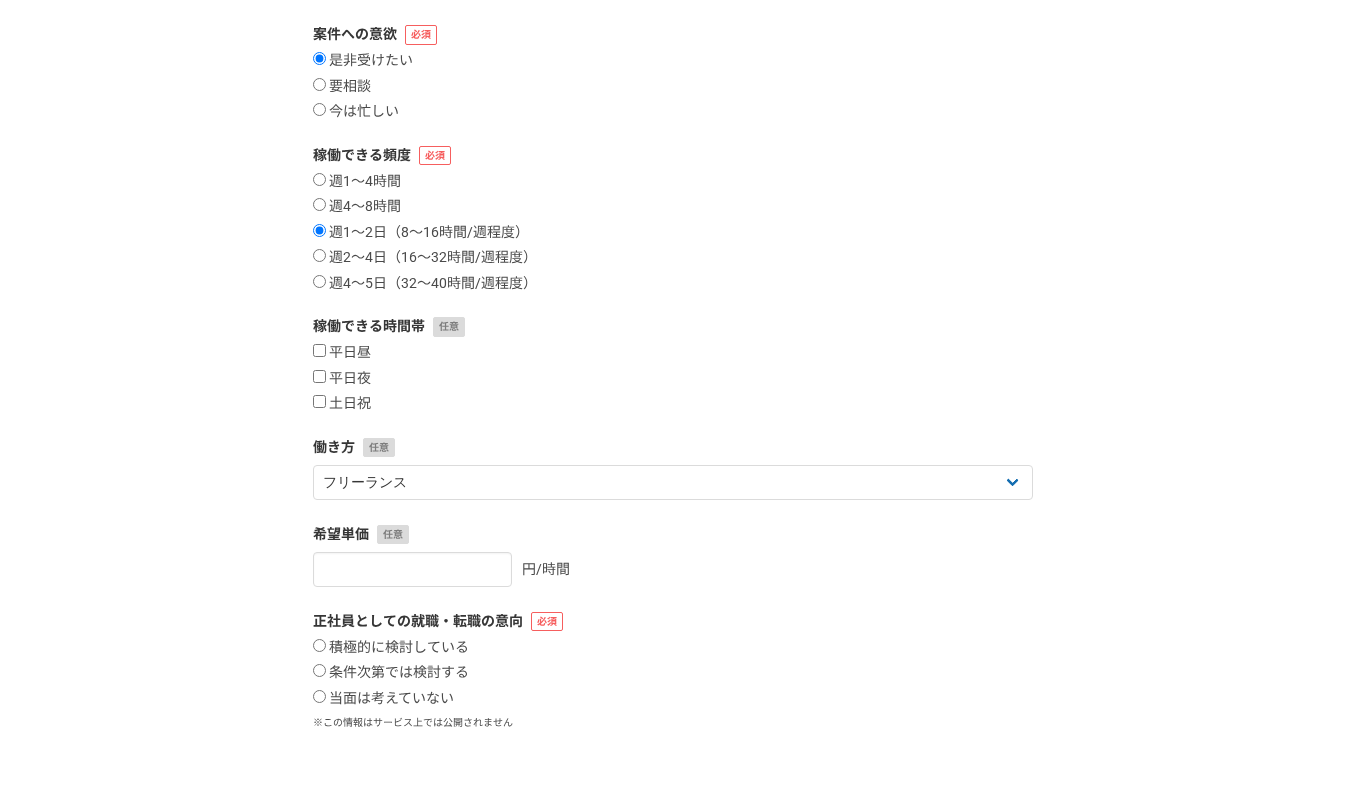 scroll, scrollTop: 0, scrollLeft: 0, axis: both 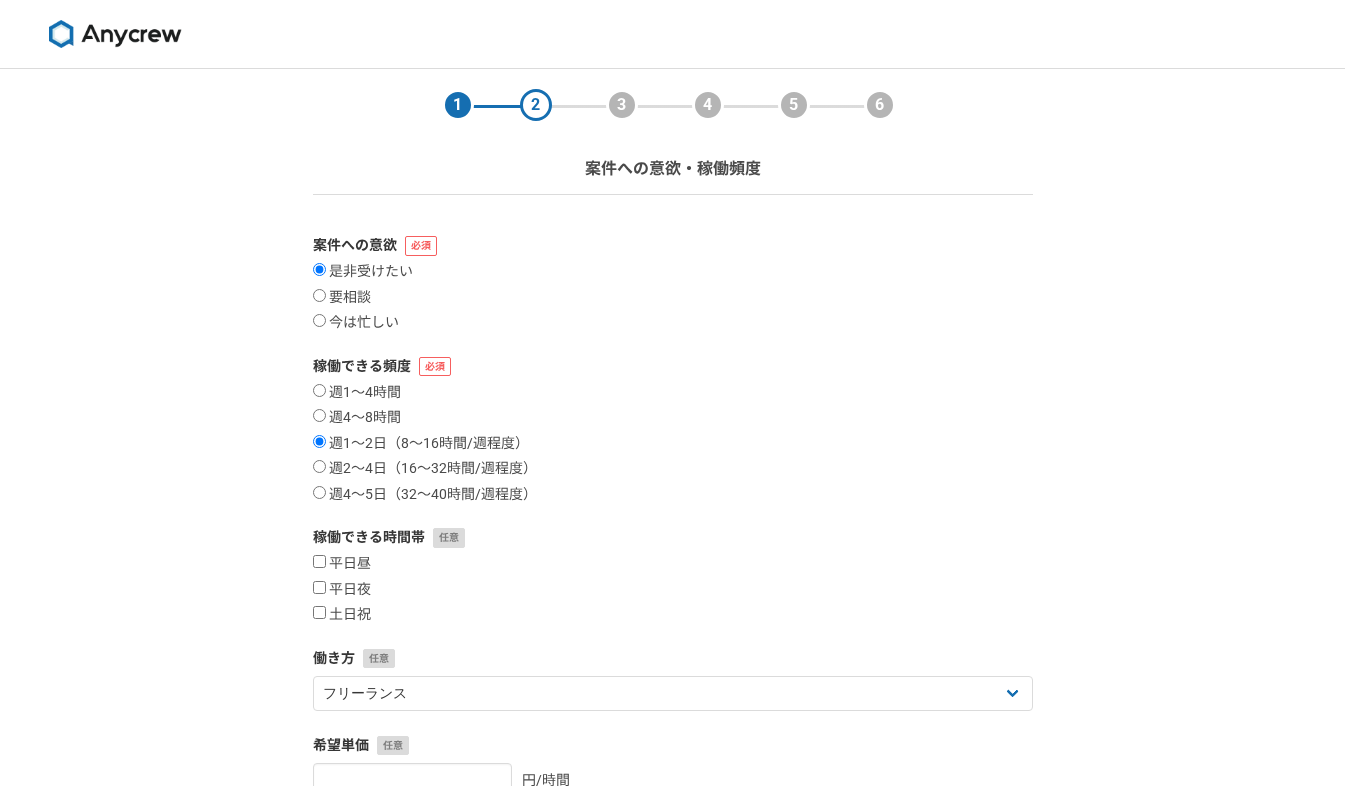 click on "週4〜5日（32〜40時間/週程度）" at bounding box center (319, 492) 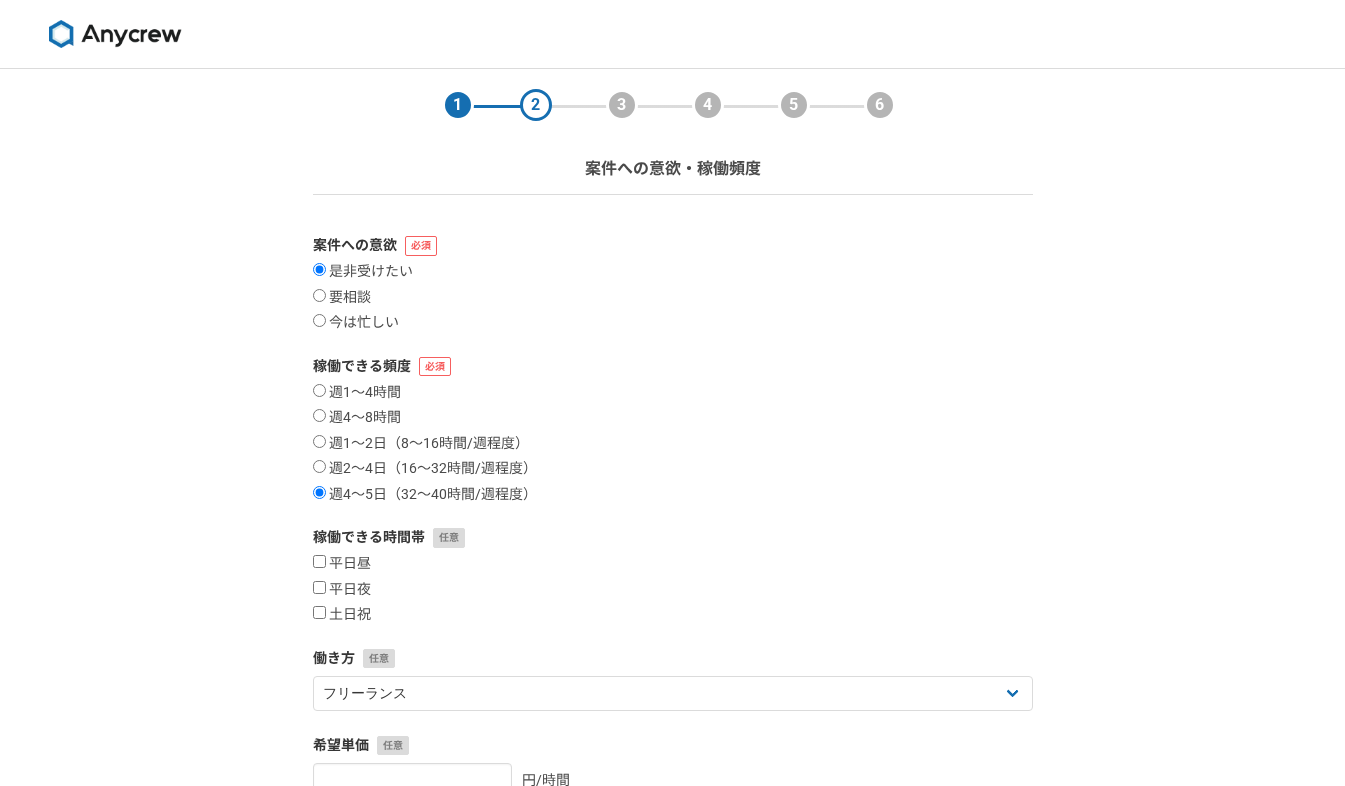 scroll, scrollTop: 200, scrollLeft: 0, axis: vertical 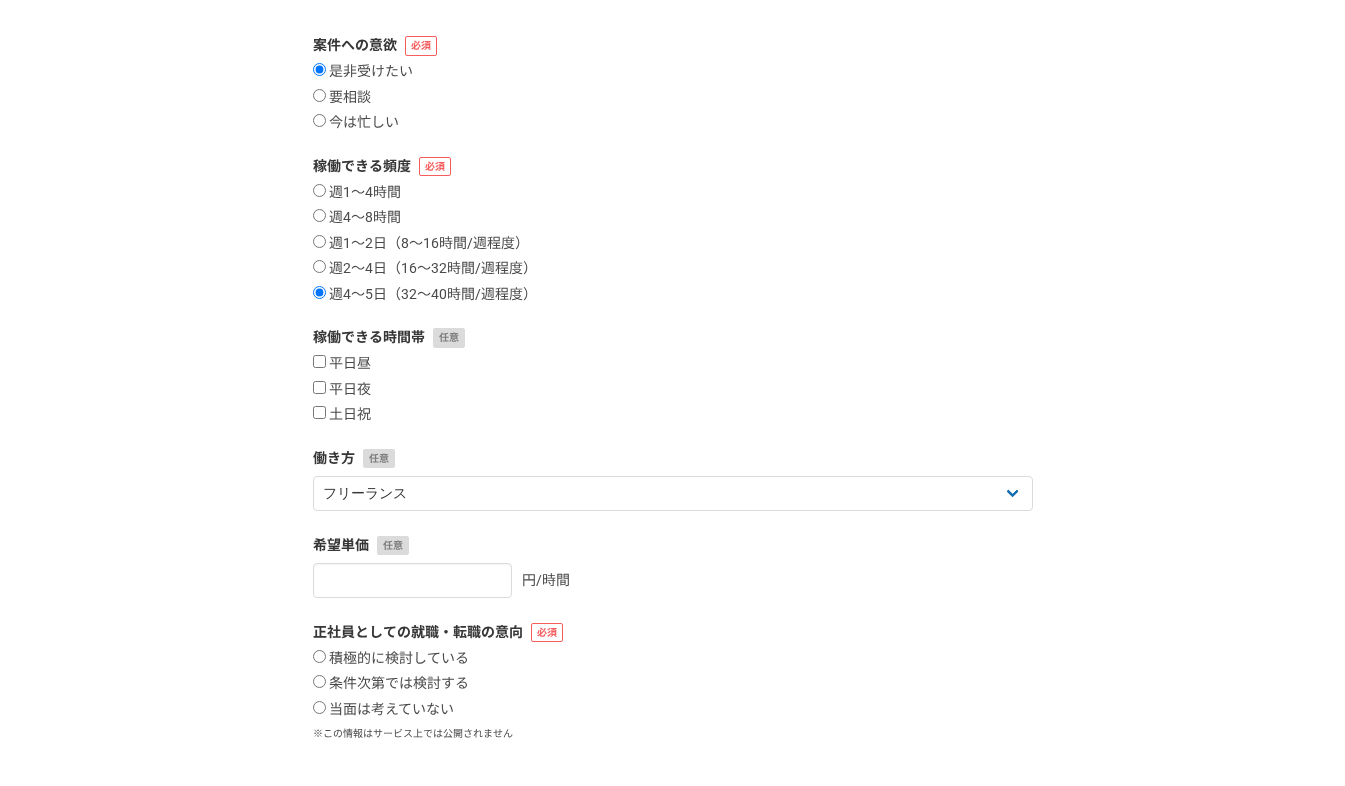 click on "平日昼" at bounding box center (319, 361) 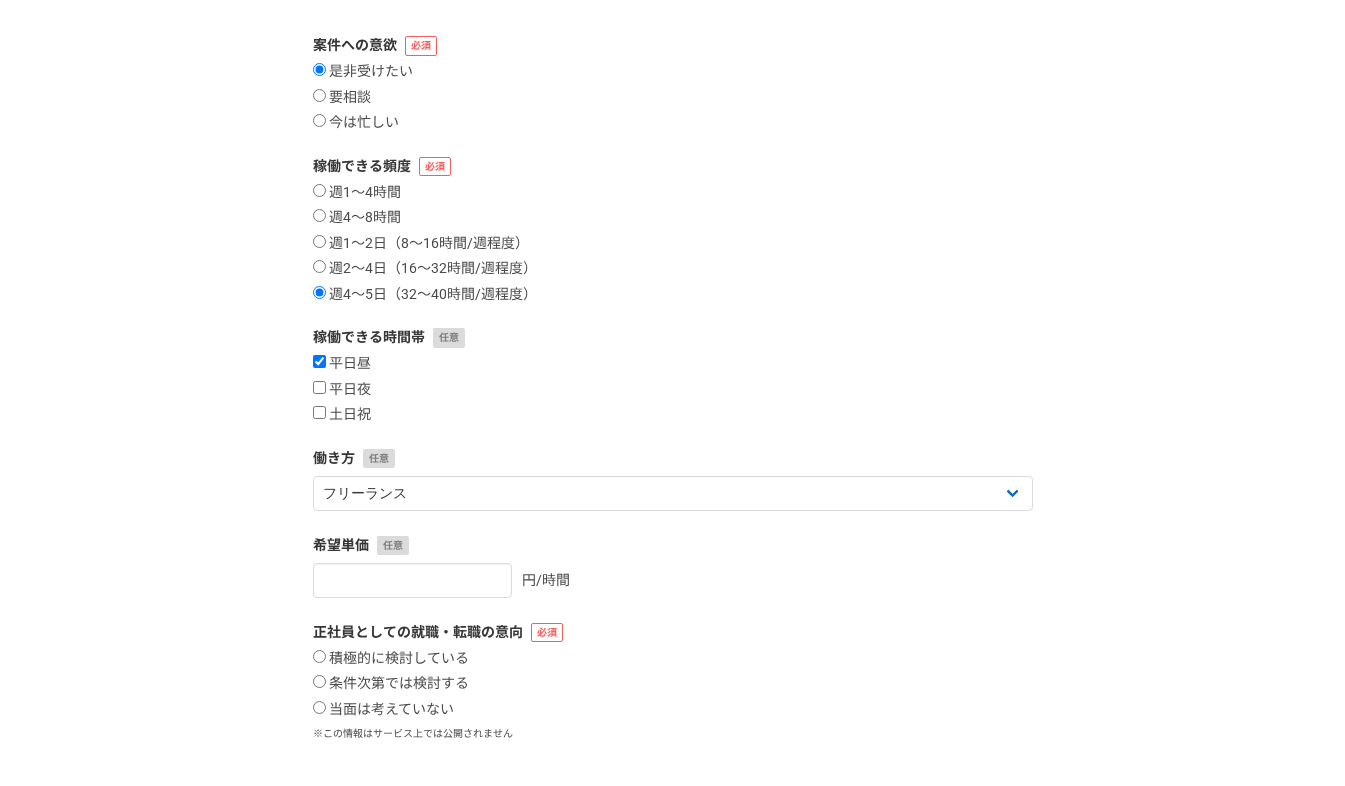 click on "平日夜" at bounding box center (319, 387) 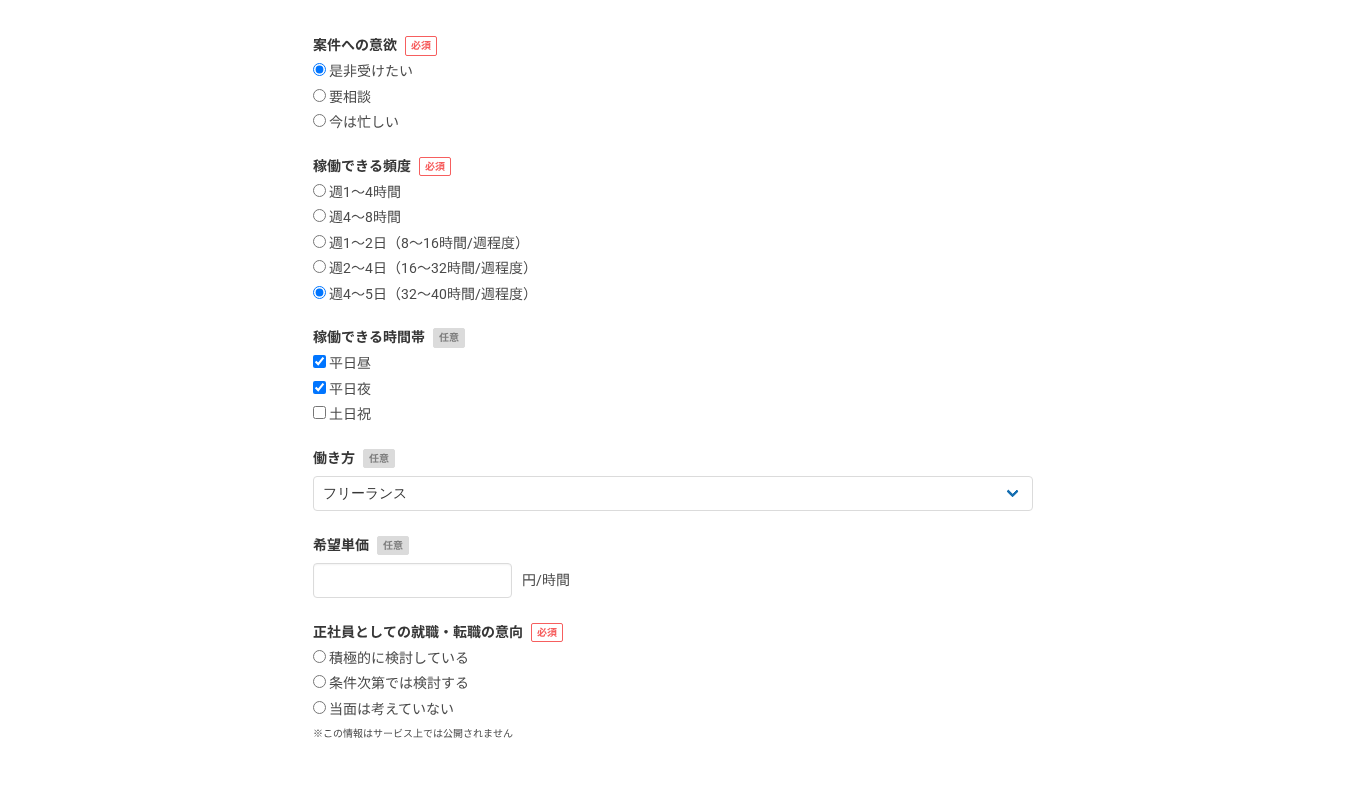 drag, startPoint x: 315, startPoint y: 417, endPoint x: 319, endPoint y: 427, distance: 10.770329 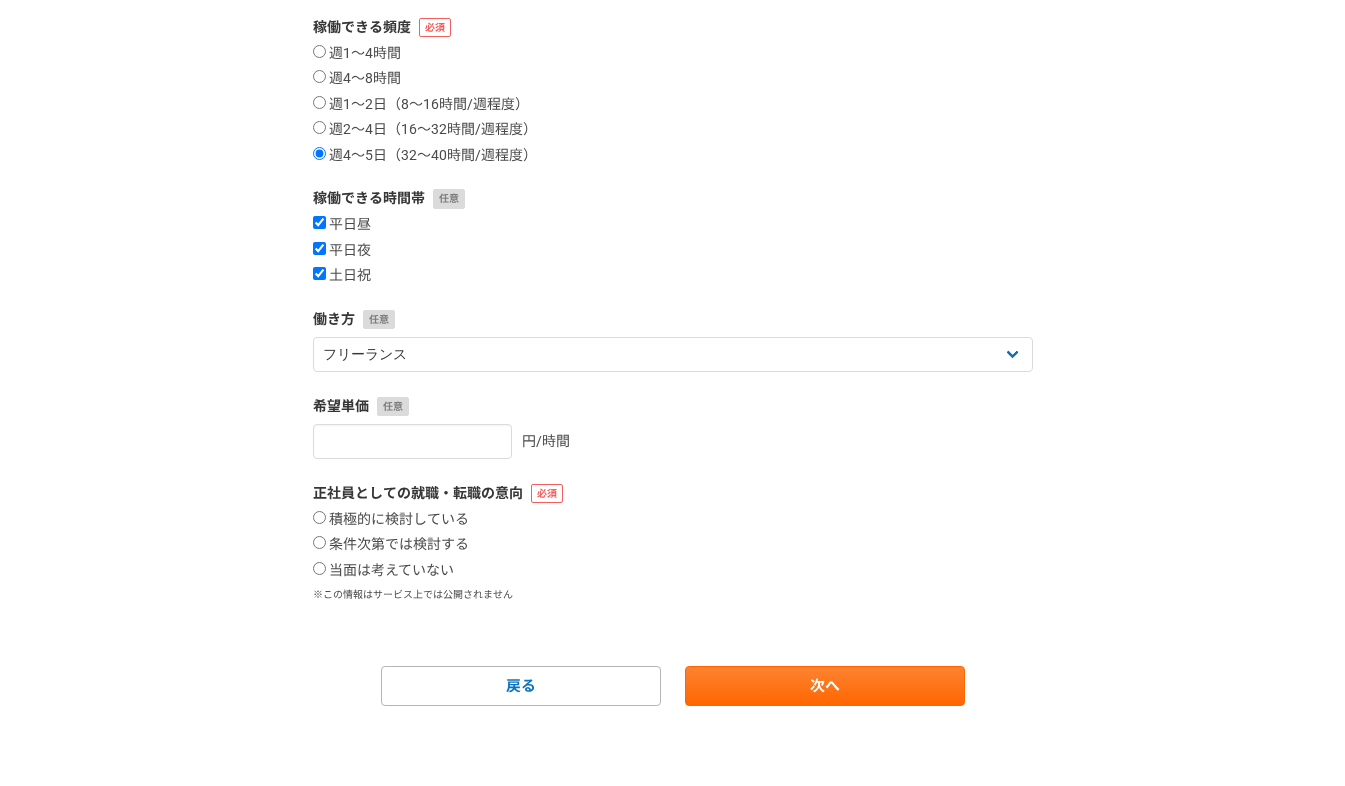 scroll, scrollTop: 339, scrollLeft: 0, axis: vertical 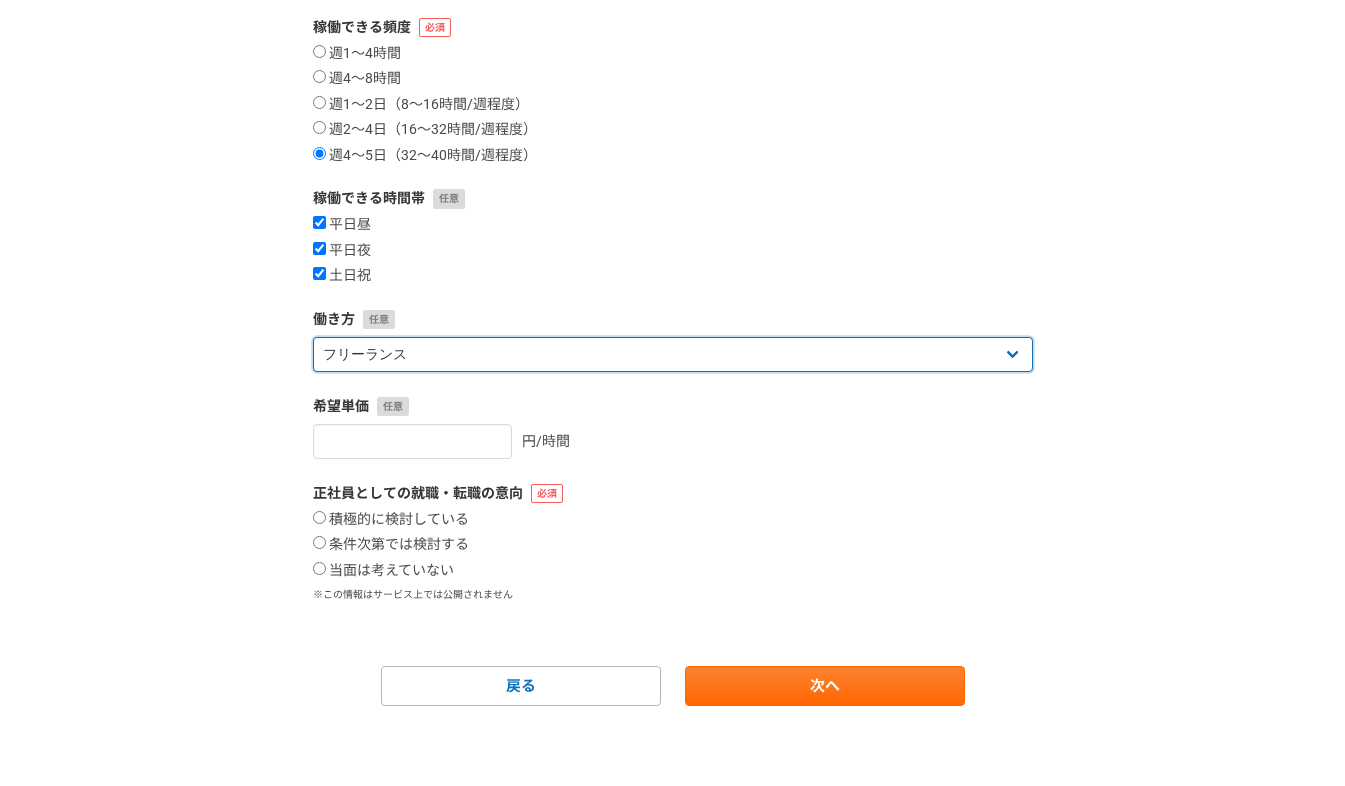 click on "フリーランス 副業 その他" at bounding box center [673, 354] 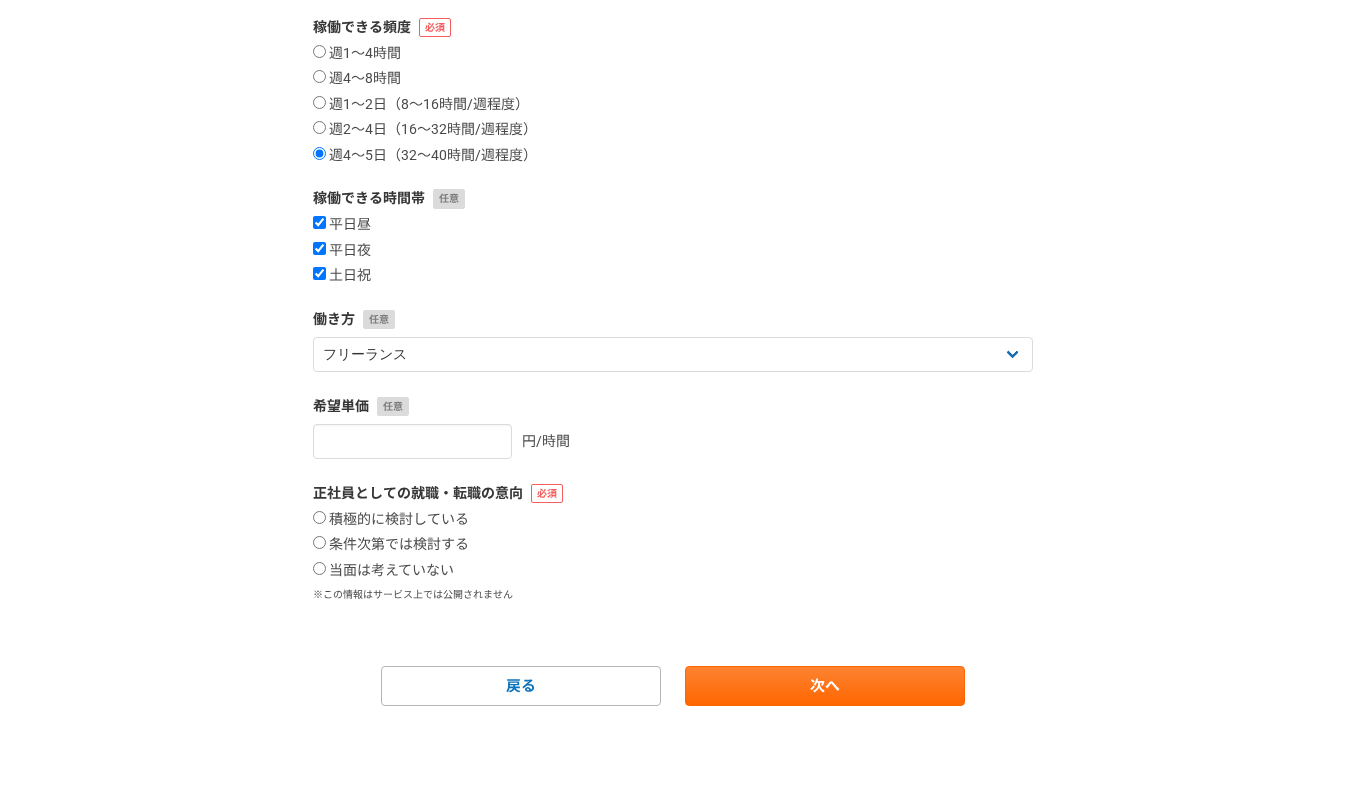 click on "積極的に検討している" at bounding box center [319, 517] 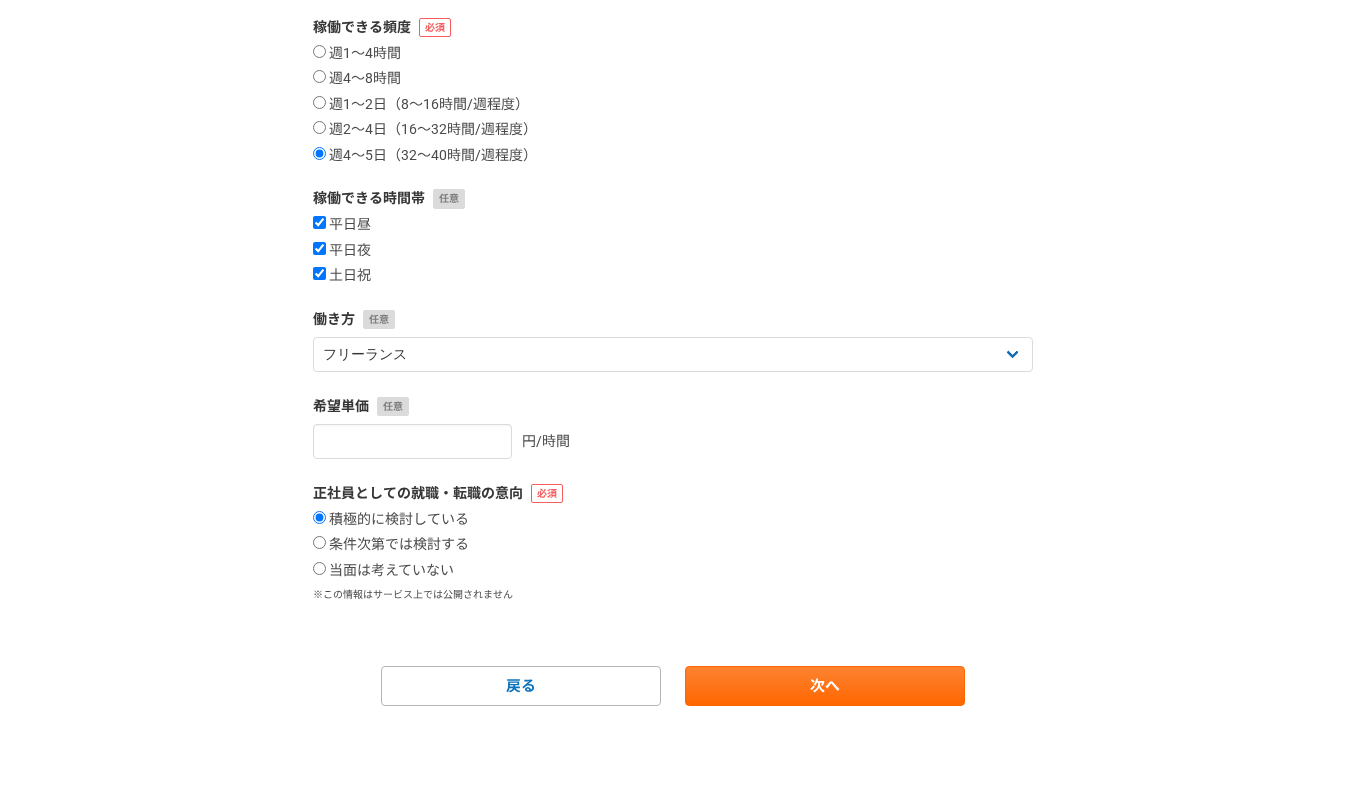 click on "積極的に検討している" at bounding box center [319, 517] 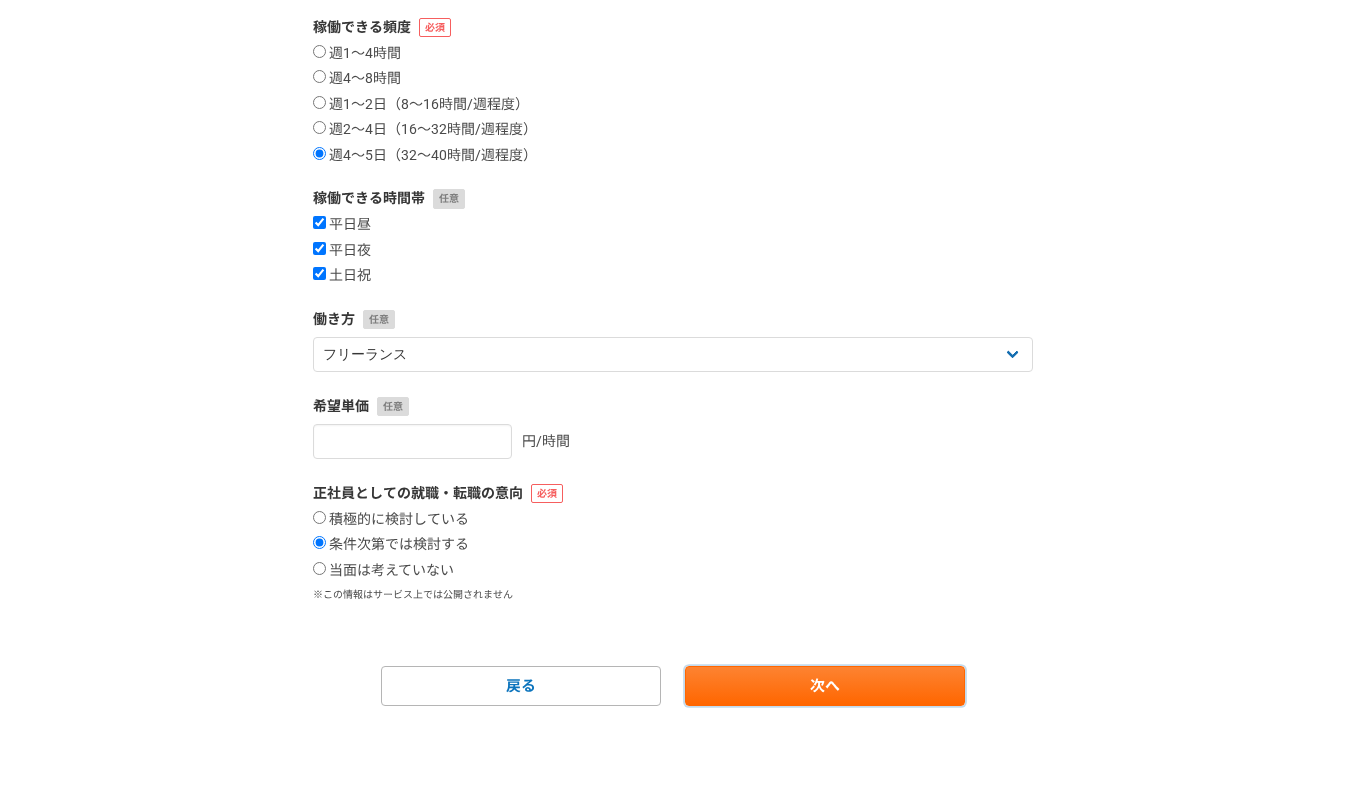 click on "次へ" at bounding box center (825, 686) 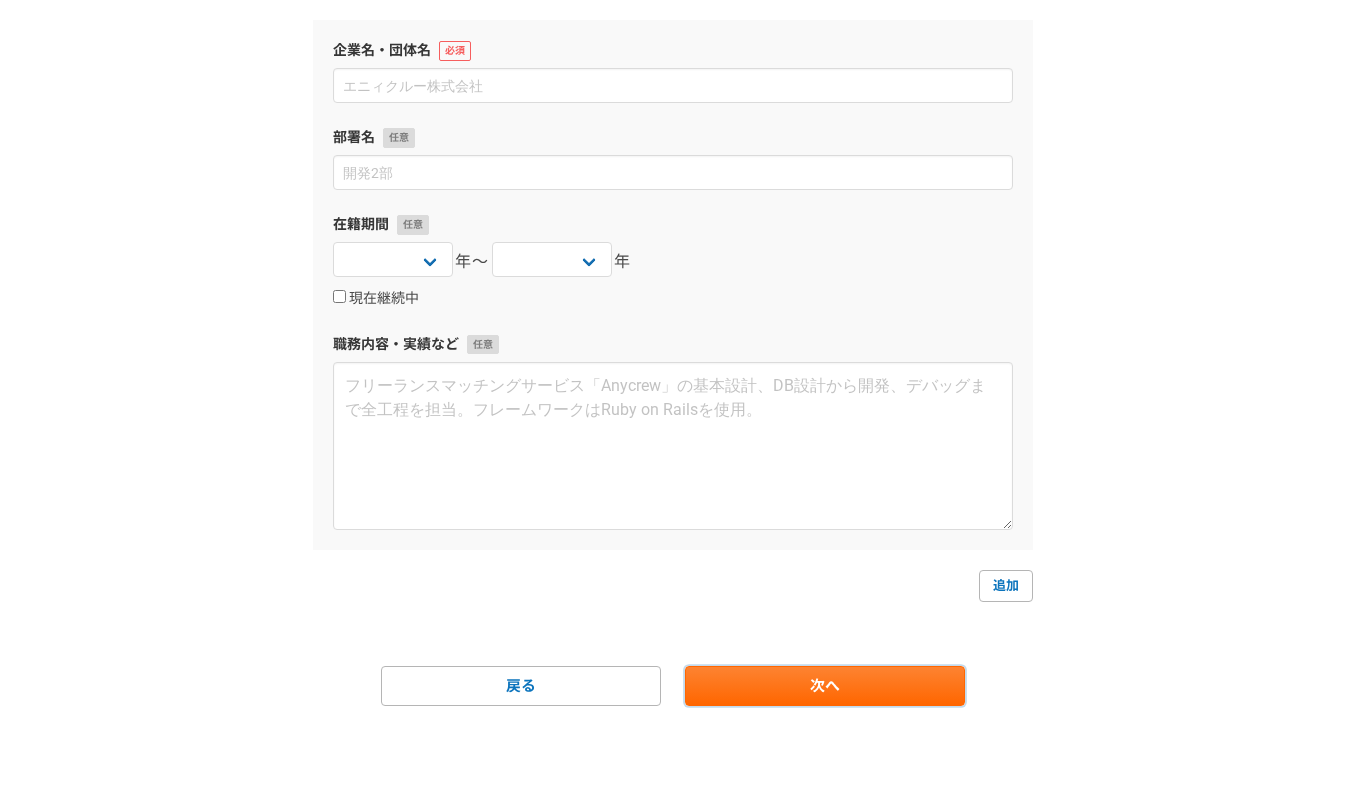 scroll, scrollTop: 0, scrollLeft: 0, axis: both 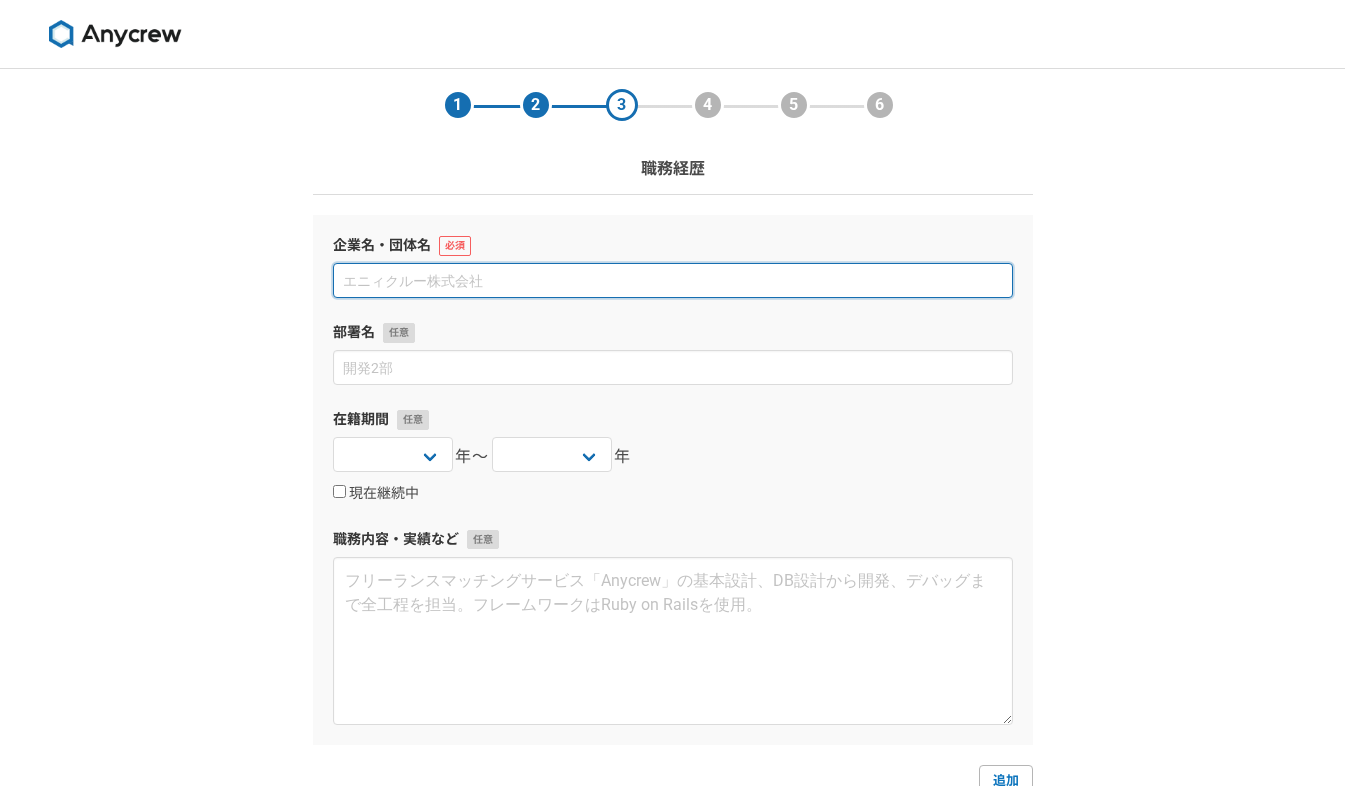 click at bounding box center (673, 280) 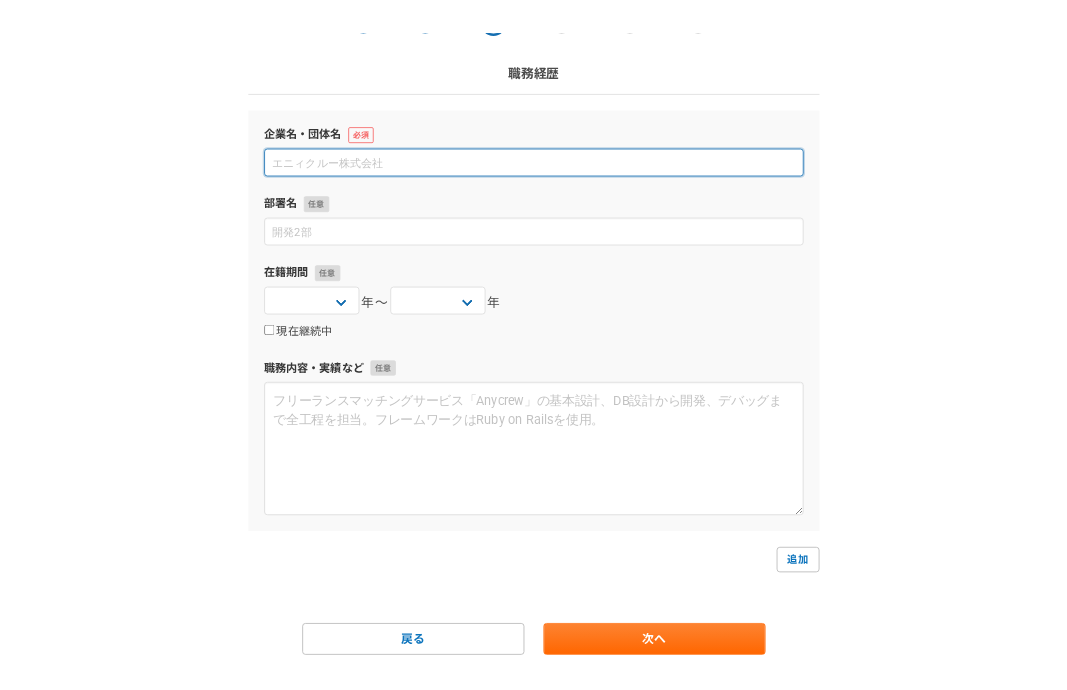 scroll, scrollTop: 95, scrollLeft: 0, axis: vertical 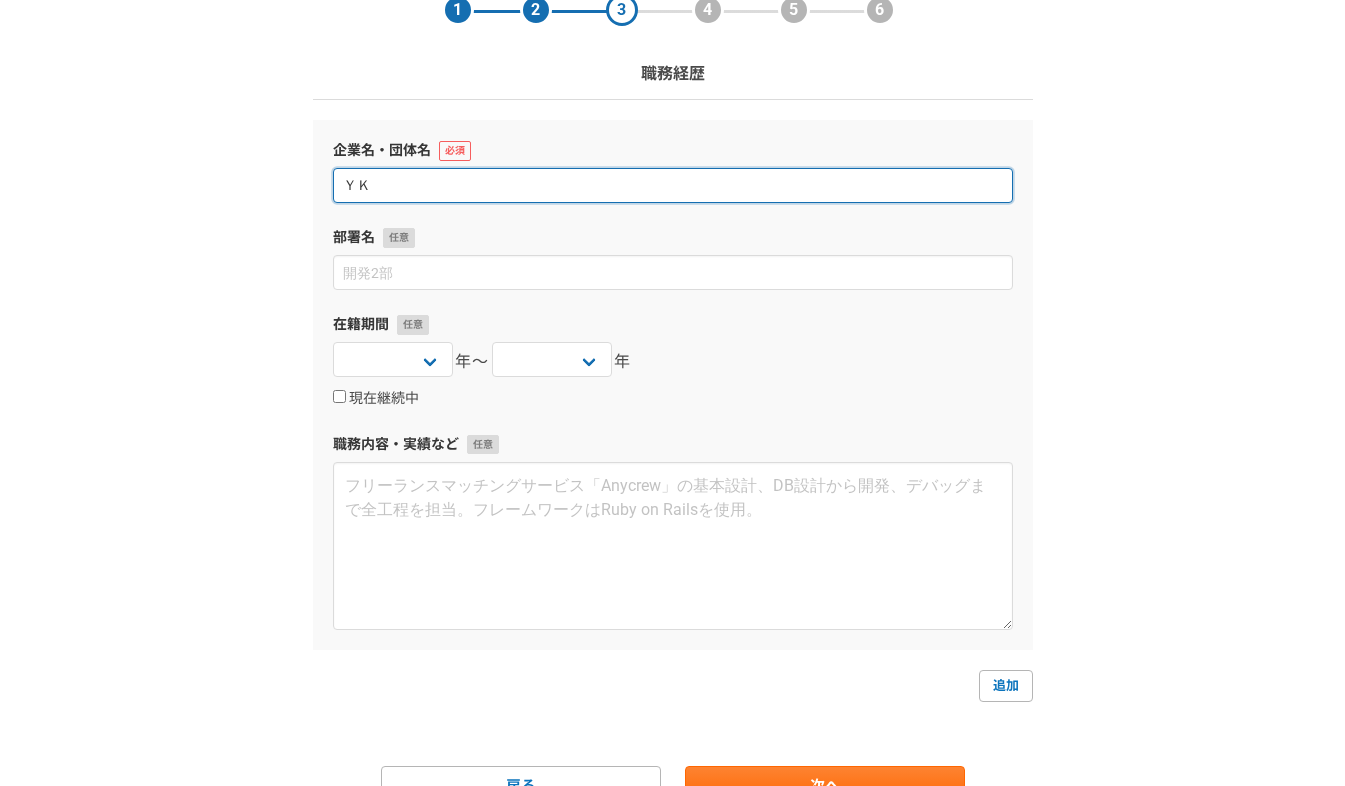 type on "Ｙ" 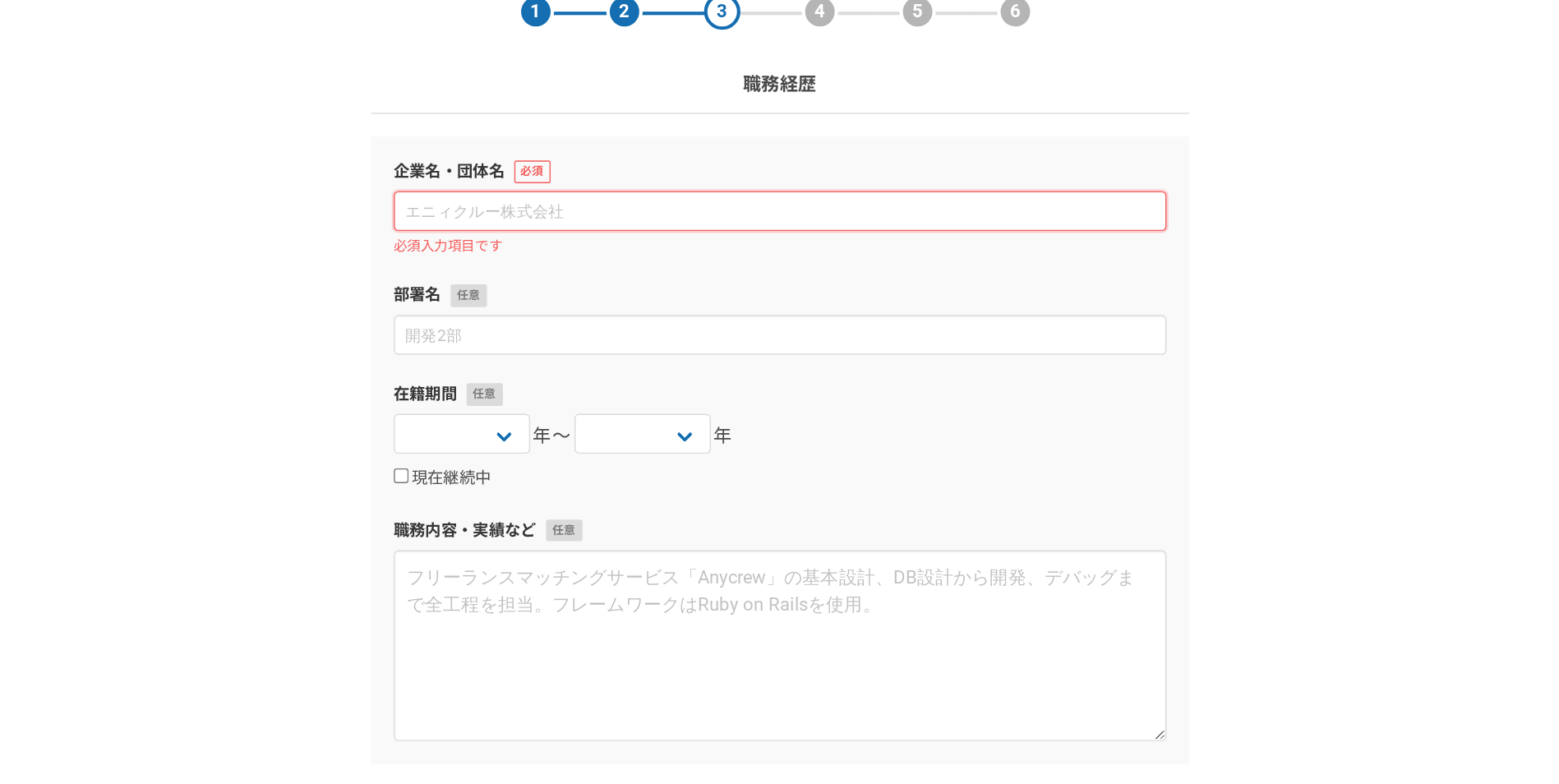 scroll, scrollTop: 40, scrollLeft: 0, axis: vertical 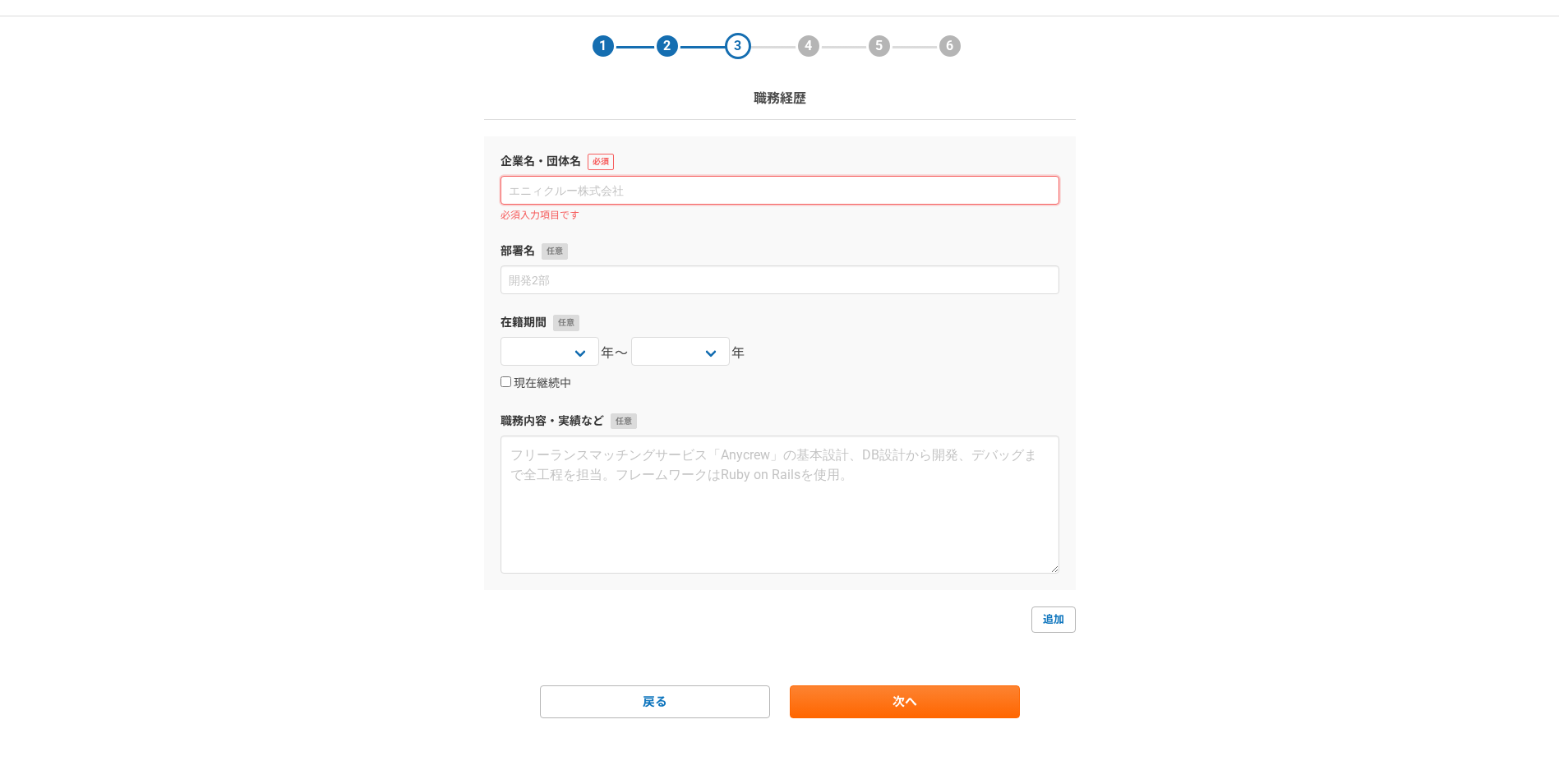 click at bounding box center [780, 190] 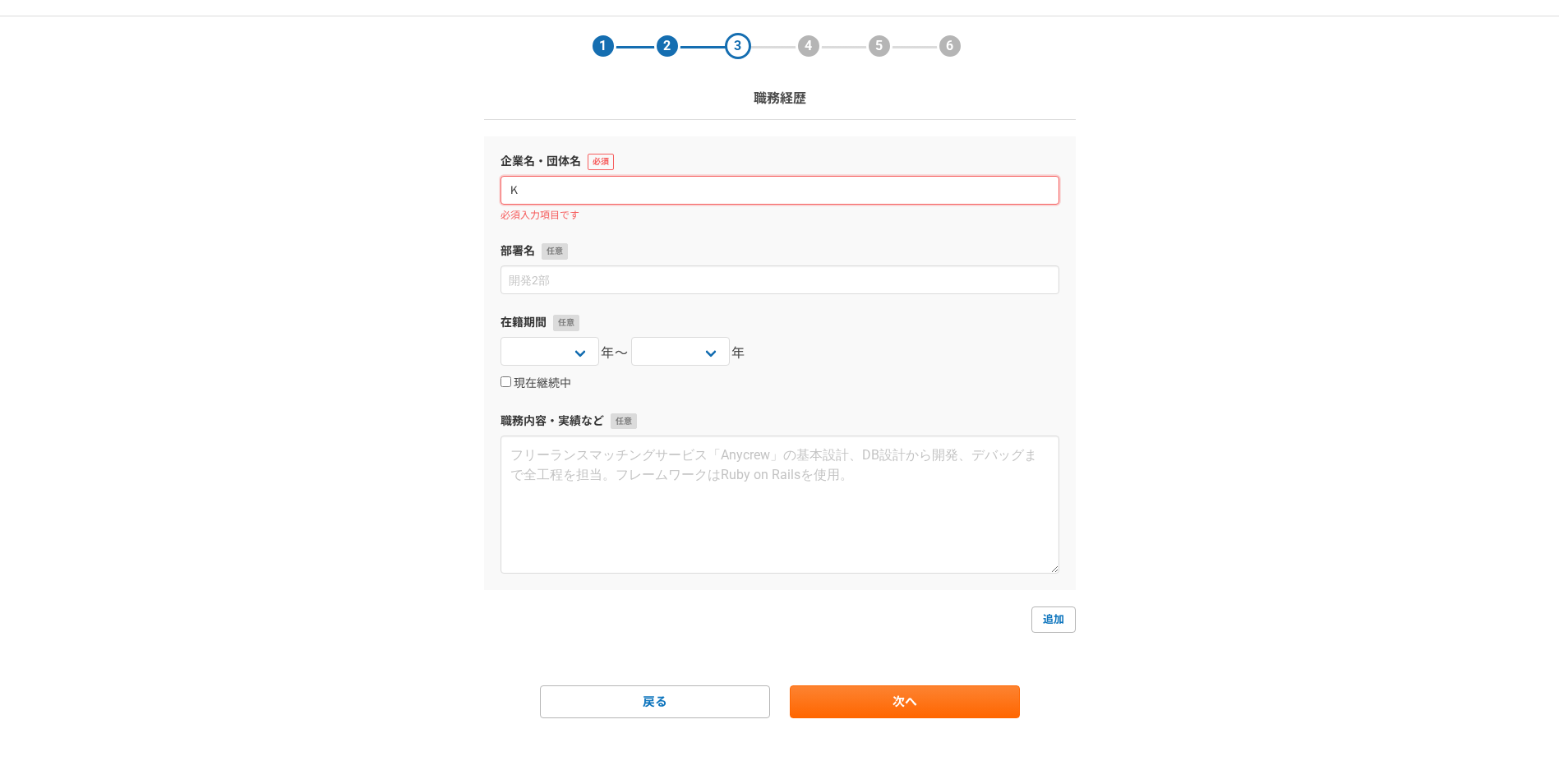 scroll, scrollTop: 22, scrollLeft: 0, axis: vertical 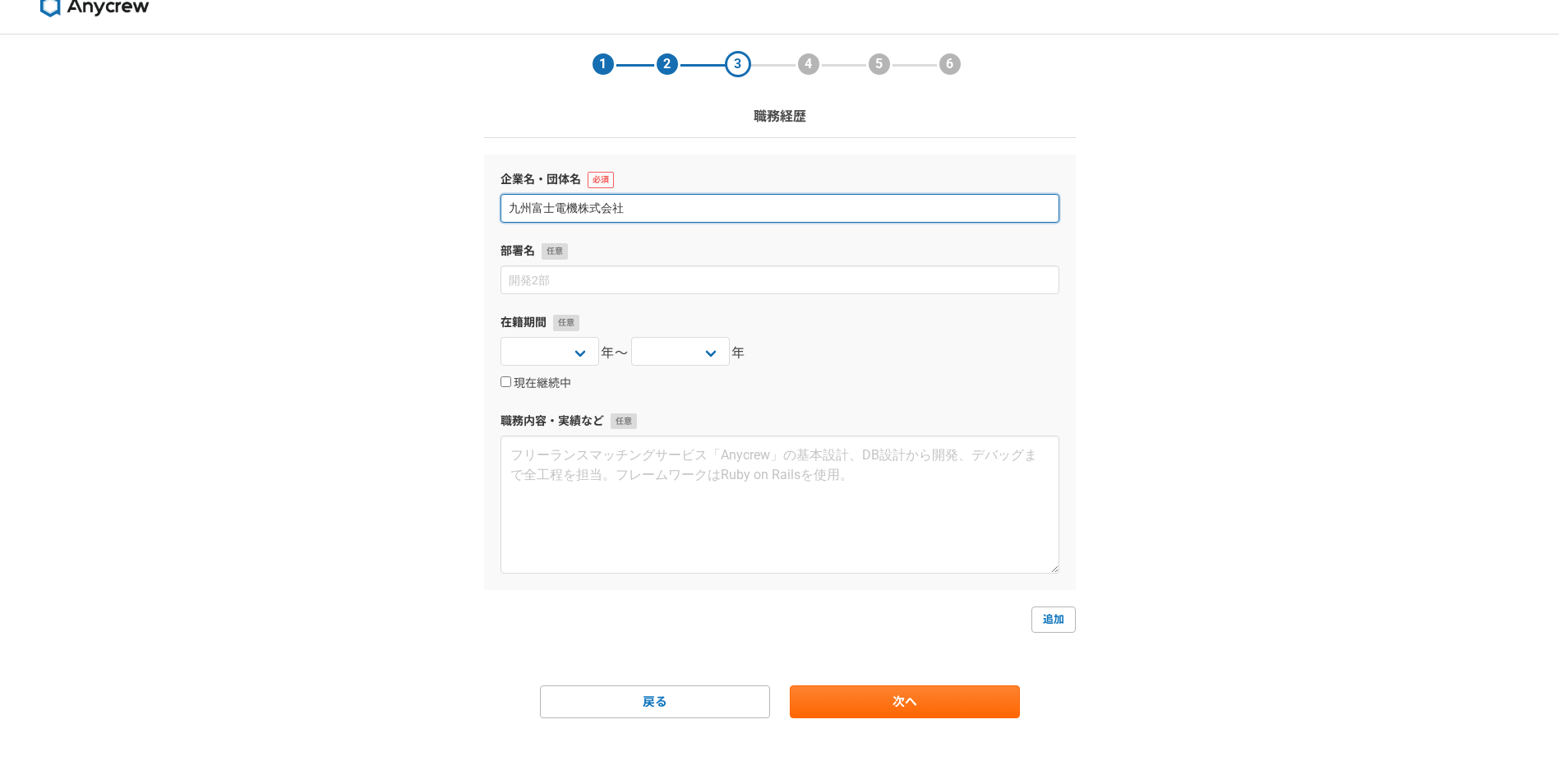 type on "九州富士電機株式会社" 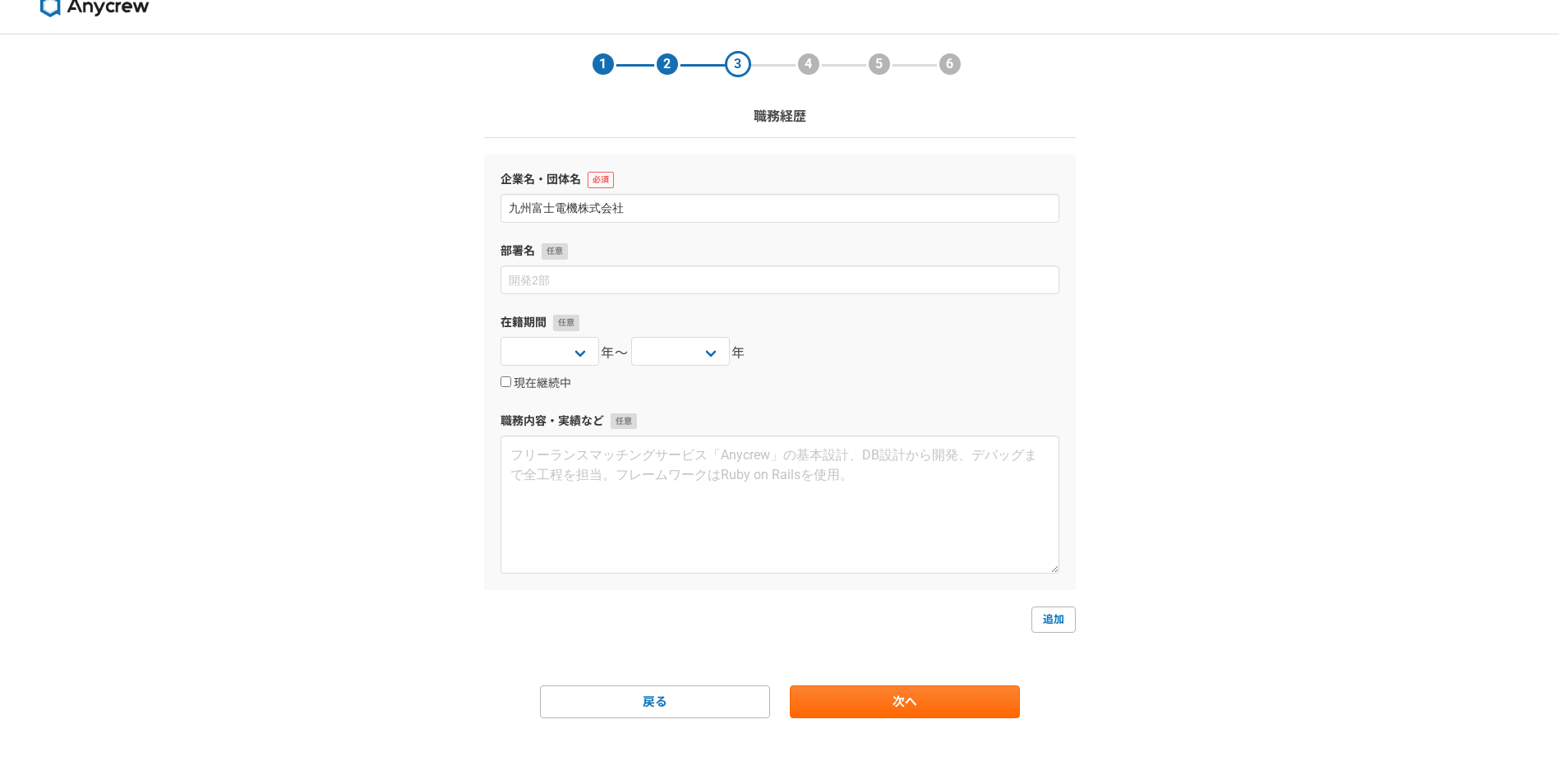 click on "部署名" at bounding box center [780, 251] 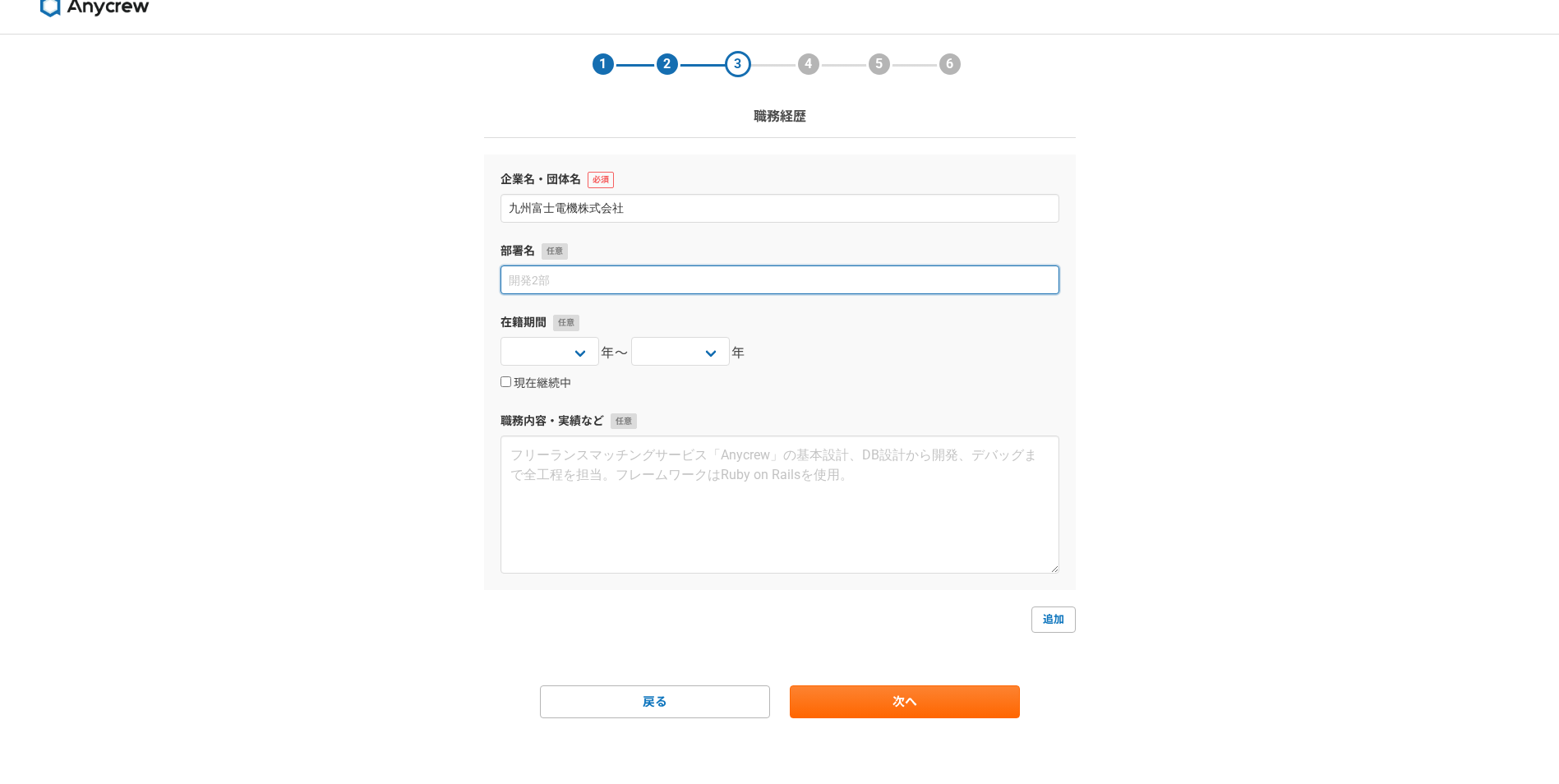 click at bounding box center (780, 279) 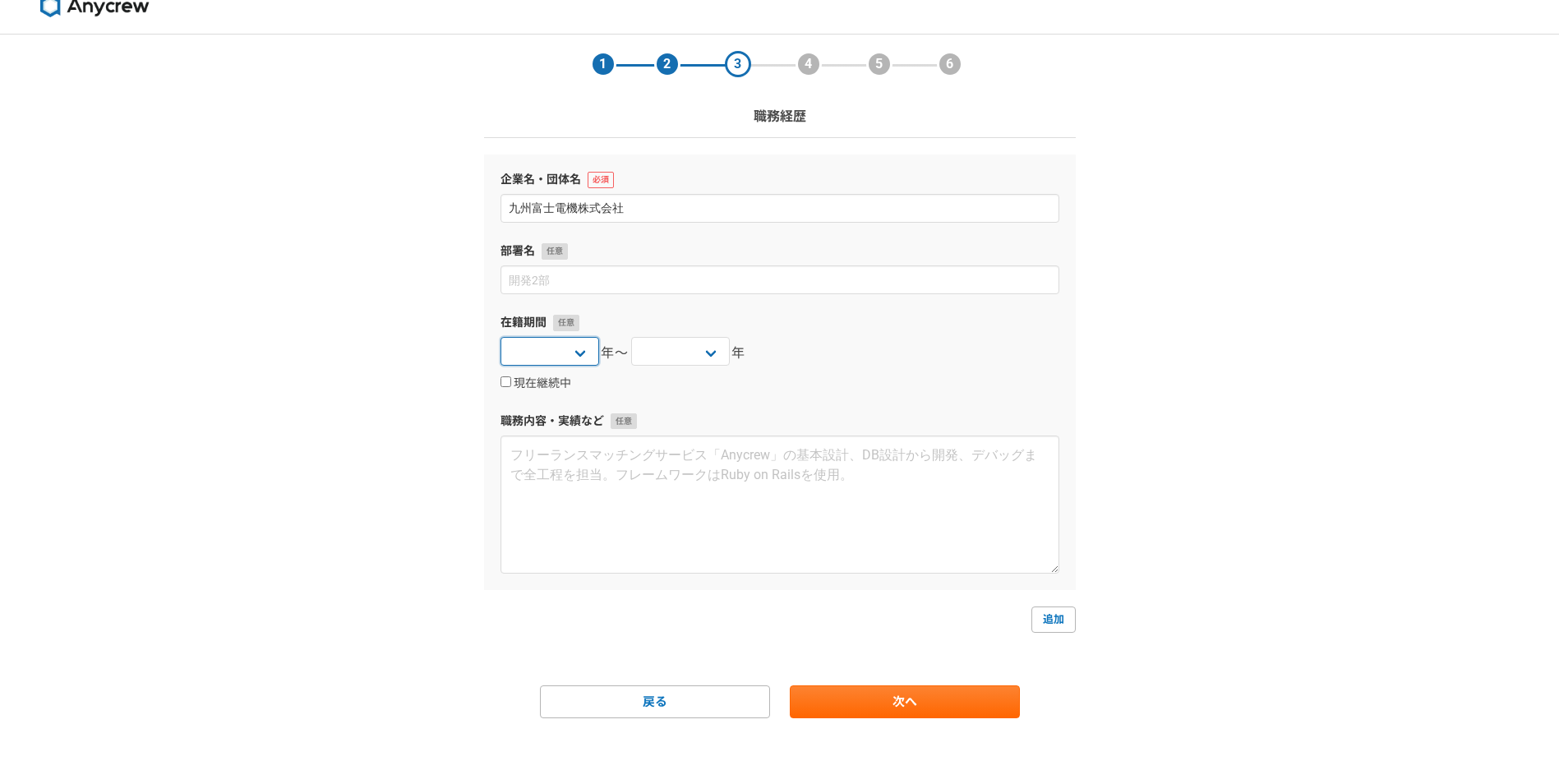 click on "[YEAR] [YEAR] [YEAR] [YEAR] [YEAR] [YEAR] [YEAR] [YEAR] [YEAR] [YEAR] [YEAR] [YEAR] [YEAR] [YEAR] [YEAR] [YEAR] [YEAR] [YEAR] [YEAR] [YEAR] [YEAR] [YEAR] [YEAR] [YEAR] [YEAR] [YEAR] [YEAR] [YEAR] [YEAR] [YEAR] [YEAR] [YEAR] [YEAR] [YEAR] [YEAR] [YEAR] [YEAR] [YEAR] [YEAR] [YEAR] [YEAR] [YEAR] [YEAR] [YEAR] [YEAR] [YEAR] [YEAR] [YEAR] [YEAR] [YEAR] [YEAR] 年〜 [YEAR] [YEAR] [YEAR] [YEAR] [YEAR] [YEAR] [YEAR] [YEAR] [YEAR] [YEAR] [YEAR] [YEAR] [YEAR] [YEAR] [YEAR] [YEAR] [YEAR] [YEAR] [YEAR] [YEAR] [YEAR] [YEAR] [YEAR] [YEAR] [YEAR] [YEAR] [YEAR] [YEAR] [YEAR] [YEAR] [YEAR] [YEAR] [YEAR] [YEAR] [YEAR] [YEAR] [YEAR] [YEAR] [YEAR] [YEAR] [YEAR] [YEAR] [YEAR] [YEAR] [YEAR] [YEAR] [YEAR] [YEAR] [YEAR] [YEAR] [YEAR] 年" at bounding box center (550, 351) 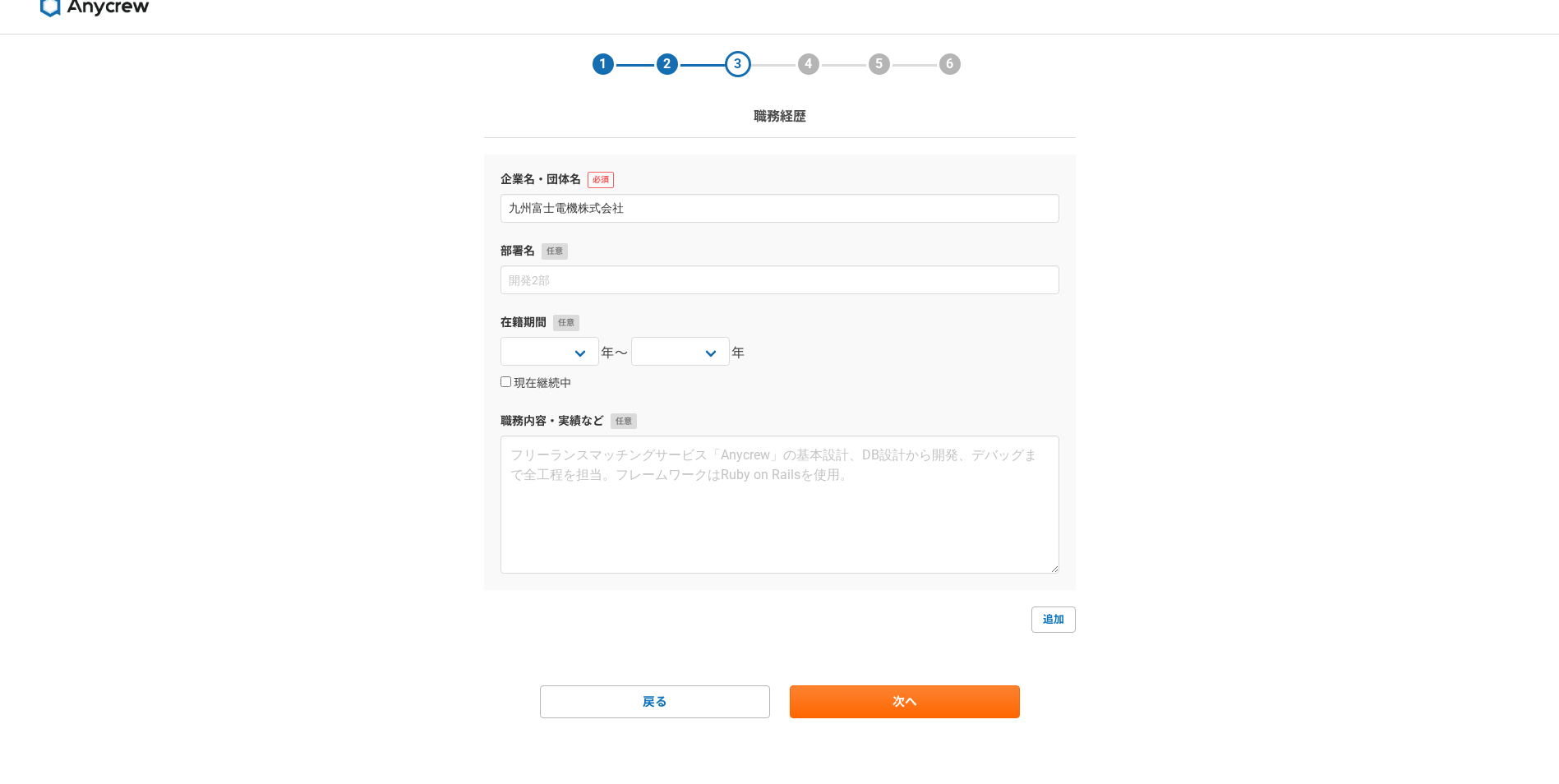 click on "[YEAR] [YEAR] [YEAR] [YEAR] [YEAR] [YEAR] [YEAR] [YEAR] [YEAR] [YEAR] [YEAR] [YEAR] [YEAR] [YEAR] [YEAR] [YEAR] [YEAR] [YEAR] [YEAR] [YEAR] [YEAR] [YEAR] [YEAR] [YEAR] [YEAR] [YEAR] [YEAR] [YEAR] [YEAR] [YEAR] [YEAR] [YEAR] [YEAR] [YEAR] [YEAR] [YEAR] [YEAR] [YEAR] [YEAR] [YEAR] [YEAR] [YEAR] [YEAR] [YEAR] [YEAR] [YEAR] [YEAR] [YEAR] [YEAR] [YEAR] [YEAR] 年〜 [YEAR] [YEAR] [YEAR] [YEAR] [YEAR] [YEAR] [YEAR] [YEAR] [YEAR] [YEAR] [YEAR] [YEAR] [YEAR] [YEAR] [YEAR] [YEAR] [YEAR] [YEAR] [YEAR] [YEAR] [YEAR] [YEAR] [YEAR] [YEAR] [YEAR] [YEAR] [YEAR] [YEAR] [YEAR] [YEAR] [YEAR] [YEAR] [YEAR] [YEAR] [YEAR] [YEAR] [YEAR] [YEAR] [YEAR] [YEAR] [YEAR] [YEAR] [YEAR] [YEAR] [YEAR] [YEAR] [YEAR] [YEAR] [YEAR] [YEAR] [YEAR] 年" at bounding box center [780, 353] 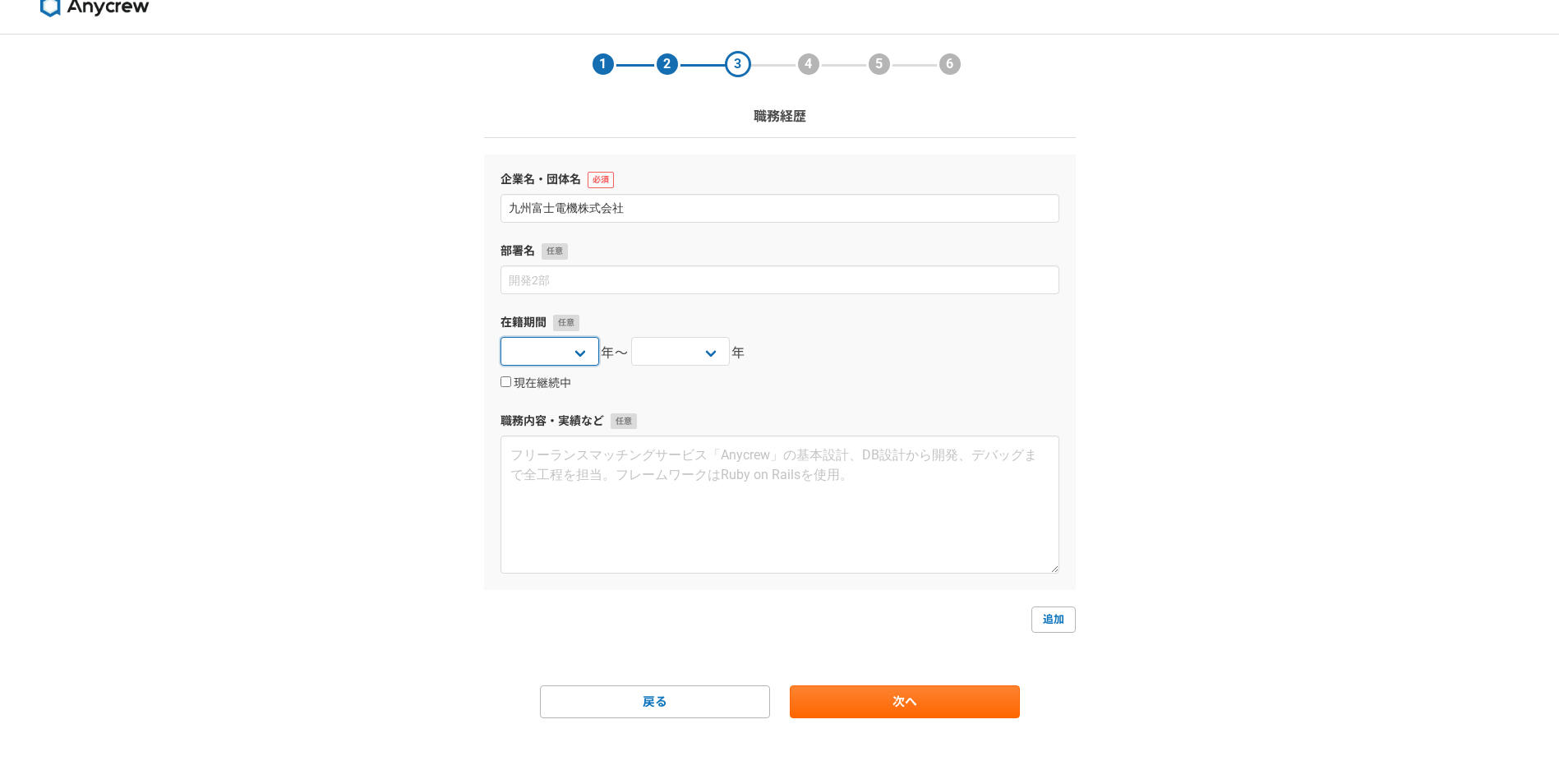 click on "[YEAR] [YEAR] [YEAR] [YEAR] [YEAR] [YEAR] [YEAR] [YEAR] [YEAR] [YEAR] [YEAR] [YEAR] [YEAR] [YEAR] [YEAR] [YEAR] [YEAR] [YEAR] [YEAR] [YEAR] [YEAR] [YEAR] [YEAR] [YEAR] [YEAR] [YEAR] [YEAR] [YEAR] [YEAR] [YEAR] [YEAR] [YEAR] [YEAR] [YEAR] [YEAR] [YEAR] [YEAR] [YEAR] [YEAR] [YEAR] [YEAR] [YEAR] [YEAR] [YEAR] [YEAR] [YEAR] [YEAR] [YEAR] [YEAR] [YEAR] [YEAR] 年〜 [YEAR] [YEAR] [YEAR] [YEAR] [YEAR] [YEAR] [YEAR] [YEAR] [YEAR] [YEAR] [YEAR] [YEAR] [YEAR] [YEAR] [YEAR] [YEAR] [YEAR] [YEAR] [YEAR] [YEAR] [YEAR] [YEAR] [YEAR] [YEAR] [YEAR] [YEAR] [YEAR] [YEAR] [YEAR] [YEAR] [YEAR] [YEAR] [YEAR] [YEAR] [YEAR] [YEAR] [YEAR] [YEAR] [YEAR] [YEAR] [YEAR] [YEAR] [YEAR] [YEAR] [YEAR] [YEAR] [YEAR] [YEAR] [YEAR] [YEAR] [YEAR] 年" at bounding box center [550, 351] 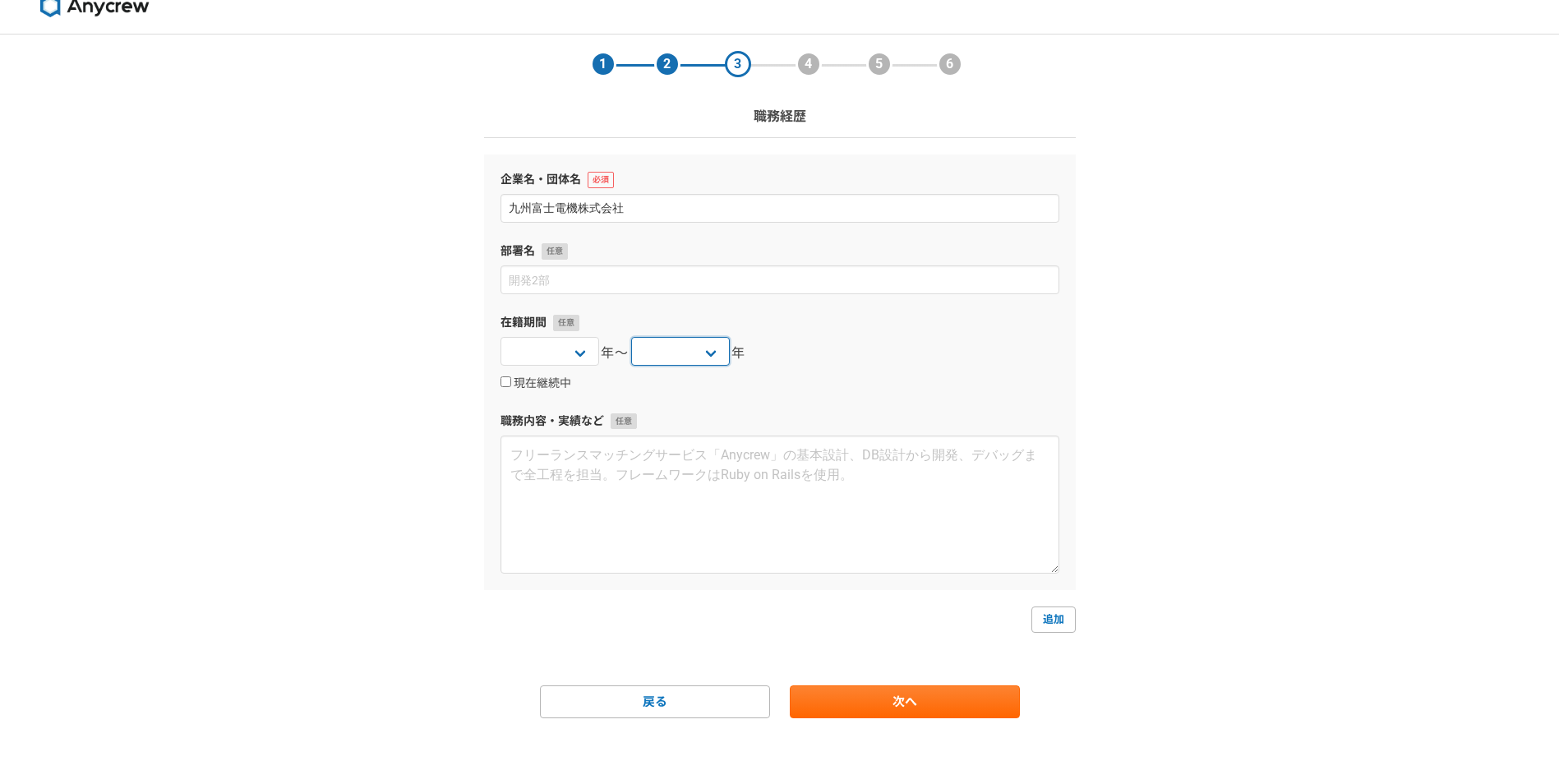 click on "[YEAR] [YEAR] [YEAR] [YEAR] [YEAR] [YEAR] [YEAR] [YEAR] [YEAR] [YEAR] [YEAR] [YEAR] [YEAR] [YEAR] [YEAR] [YEAR] [YEAR] [YEAR] [YEAR] [YEAR] [YEAR] [YEAR] [YEAR] [YEAR] [YEAR] [YEAR] [YEAR] [YEAR] [YEAR] [YEAR] [YEAR] [YEAR] [YEAR] [YEAR] [YEAR] [YEAR] [YEAR] [YEAR] [YEAR] [YEAR] [YEAR] [YEAR] [YEAR] [YEAR] [YEAR] [YEAR] [YEAR] [YEAR] [YEAR] [YEAR] [YEAR] 年〜 [YEAR] [YEAR] [YEAR] [YEAR] [YEAR] [YEAR] [YEAR] [YEAR] [YEAR] [YEAR] [YEAR] [YEAR] [YEAR] [YEAR] [YEAR] [YEAR] [YEAR] [YEAR] [YEAR] [YEAR] [YEAR] [YEAR] [YEAR] [YEAR] [YEAR] [YEAR] [YEAR] [YEAR] [YEAR] [YEAR] [YEAR] [YEAR] [YEAR] [YEAR] [YEAR] [YEAR] [YEAR] [YEAR] [YEAR] [YEAR] [YEAR] [YEAR] [YEAR] [YEAR] [YEAR] [YEAR] [YEAR] [YEAR] [YEAR] [YEAR] [YEAR] 年" at bounding box center (680, 351) 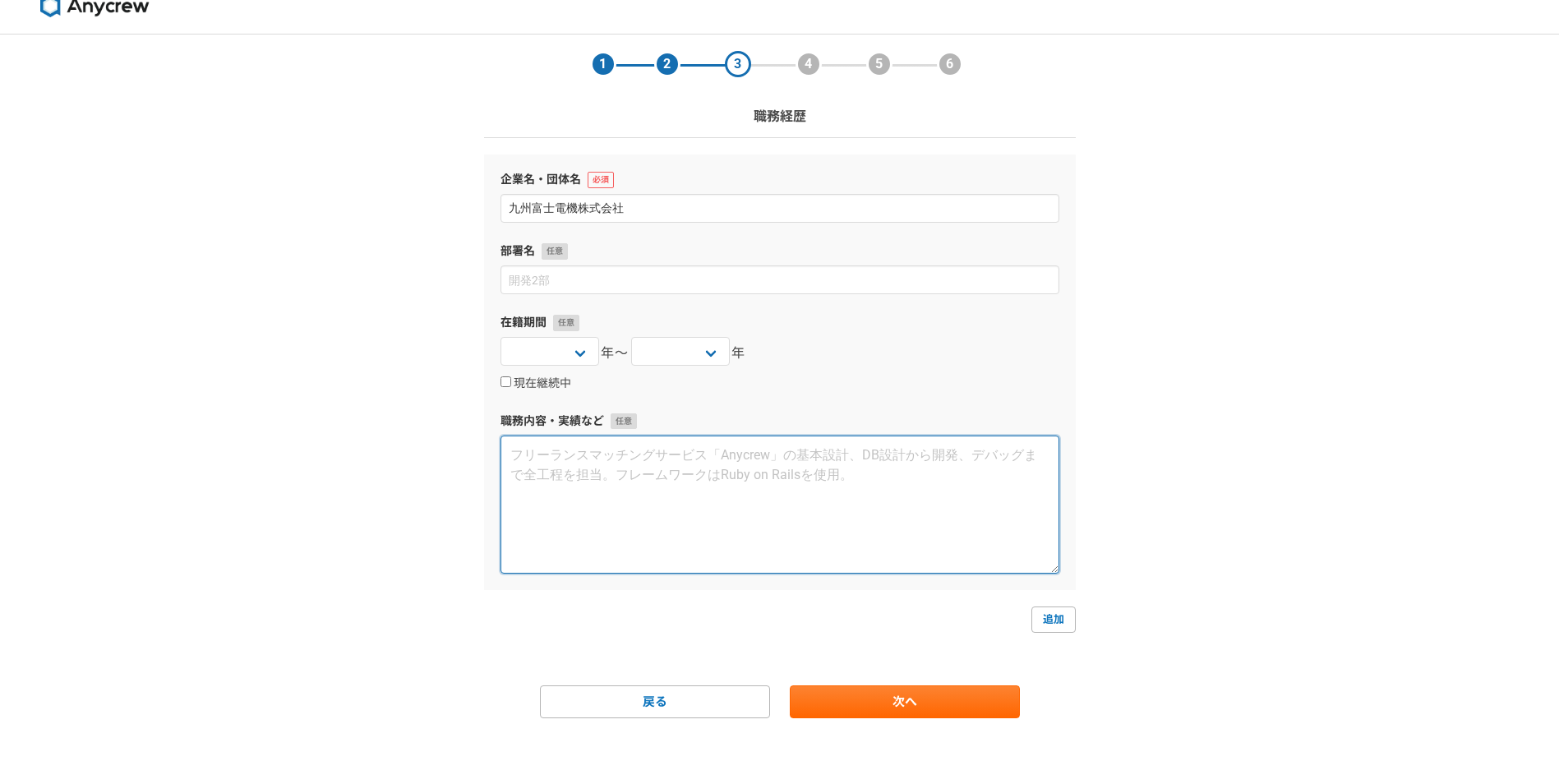 click at bounding box center [780, 505] 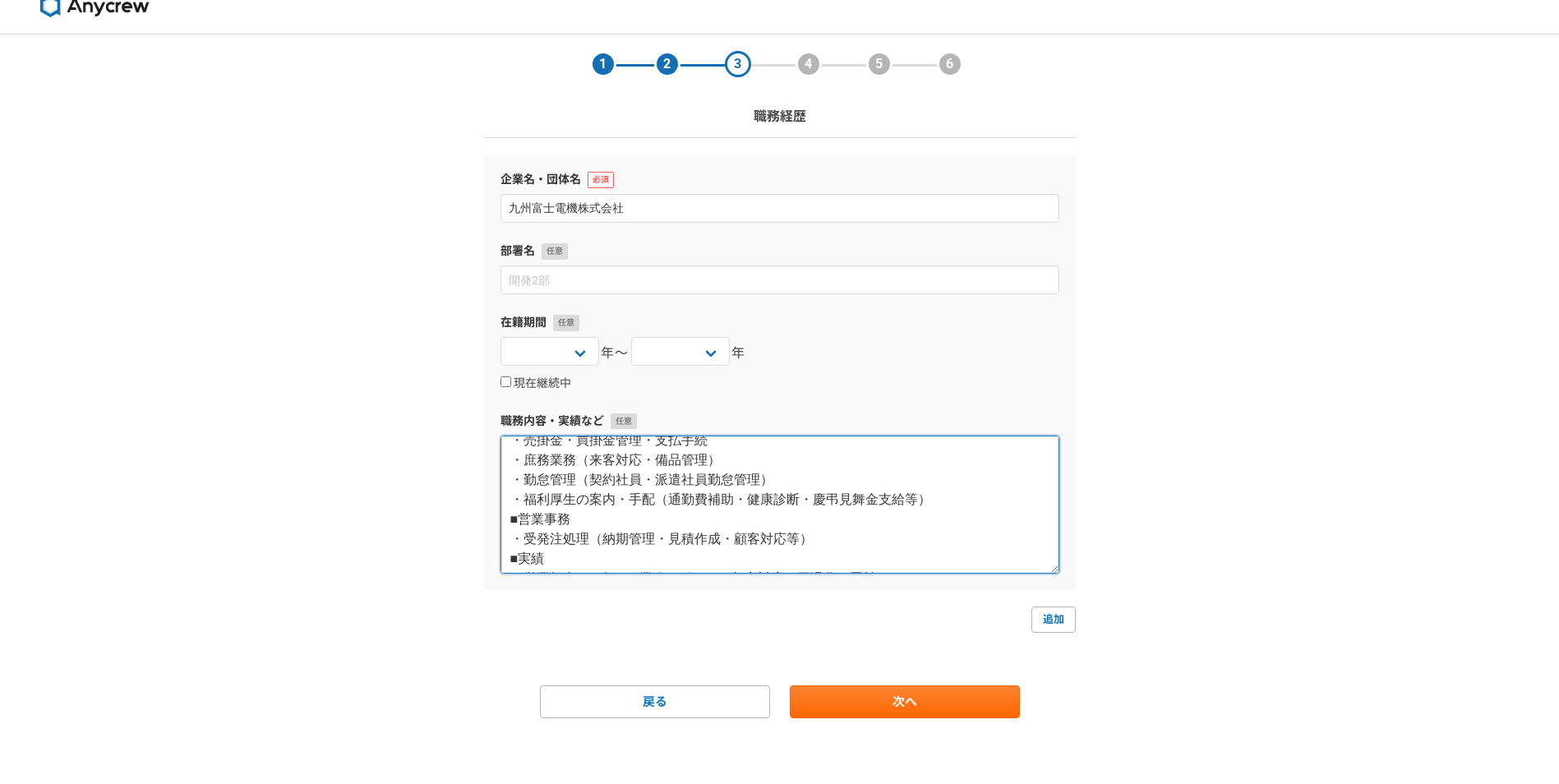 scroll, scrollTop: 0, scrollLeft: 0, axis: both 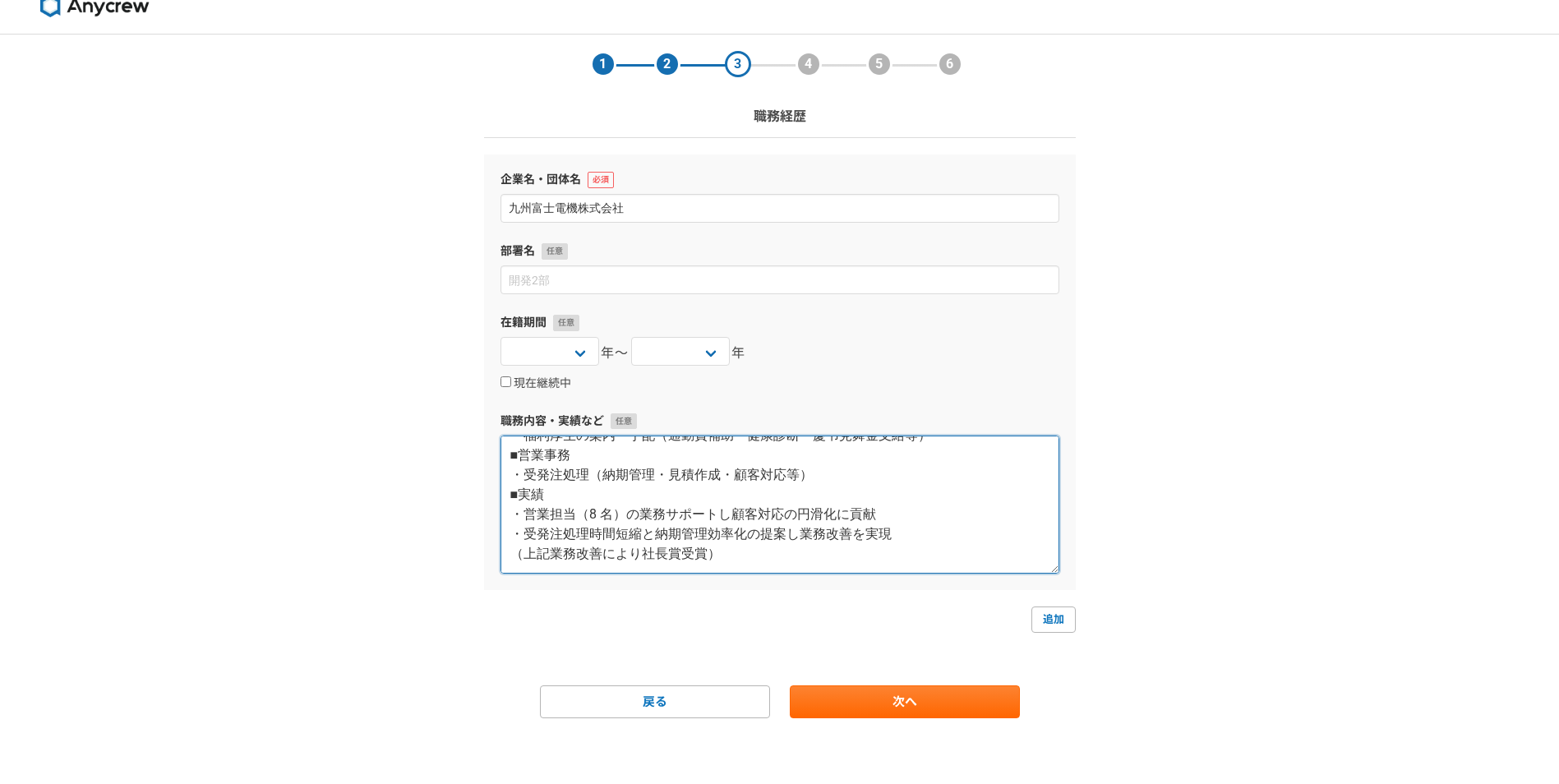 type on "■担当業務:経理・総務・営業事務
・会計処理（旅費精算・仕訳入力・小口現金管理・領収書管理）
・売掛金・買掛金管理・支払手続
・庶務業務（来客対応・備品管理）
・勤怠管理（契約社員・派遣社員勤怠管理）
・福利厚生の案内・手配（通勤費補助・健康診断・慶弔見舞金支給等）
■営業事務
・受発注処理（納期管理・見積作成・顧客対応等）
■実績
・営業担当（8 名）の業務サポートし顧客対応の円滑化に貢献
・受発注処理時間短縮と納期管理効率化の提案し業務改善を実現
（上記業務改善により社⾧賞受賞）" 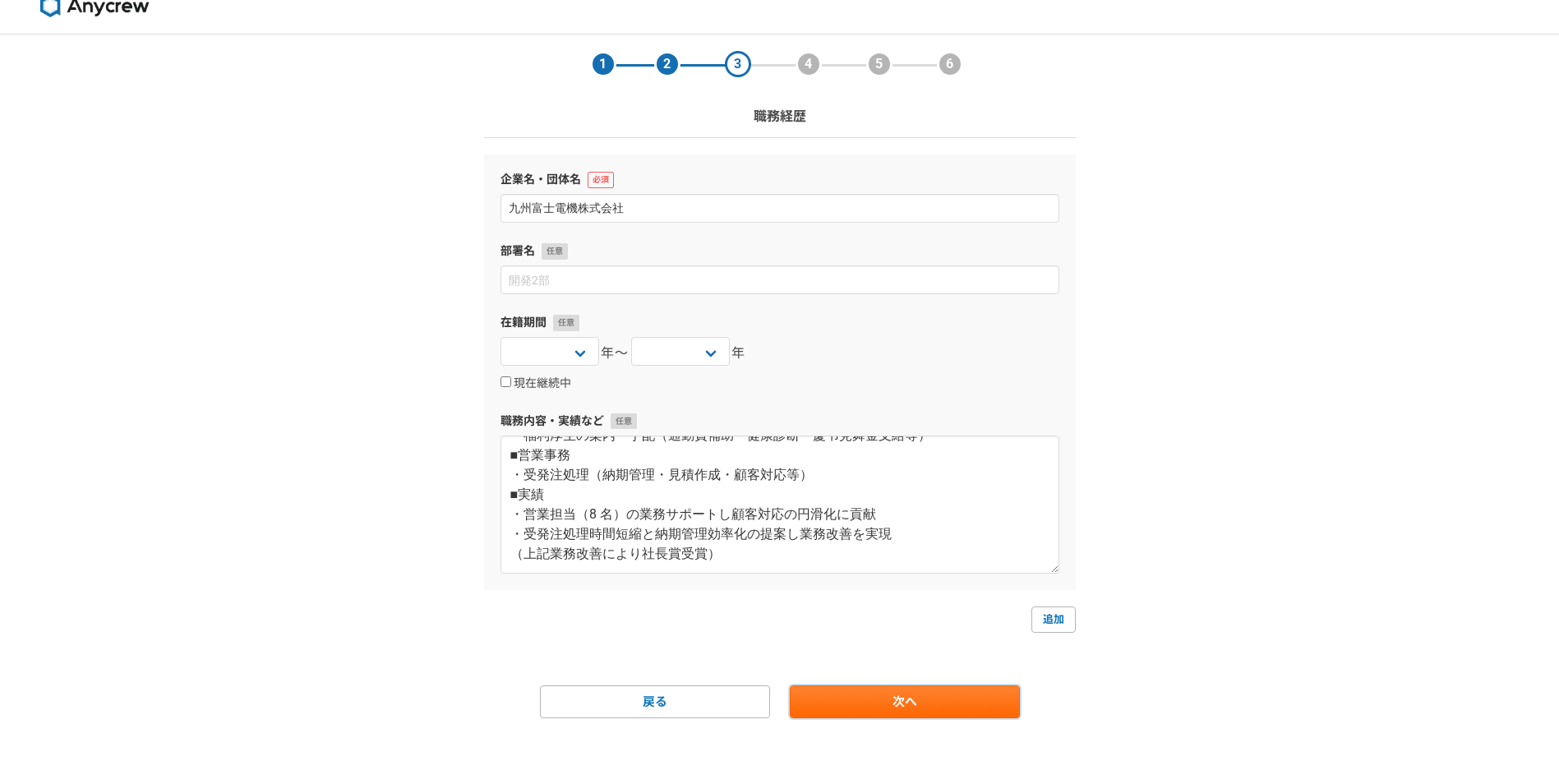 click on "次へ" at bounding box center (905, 702) 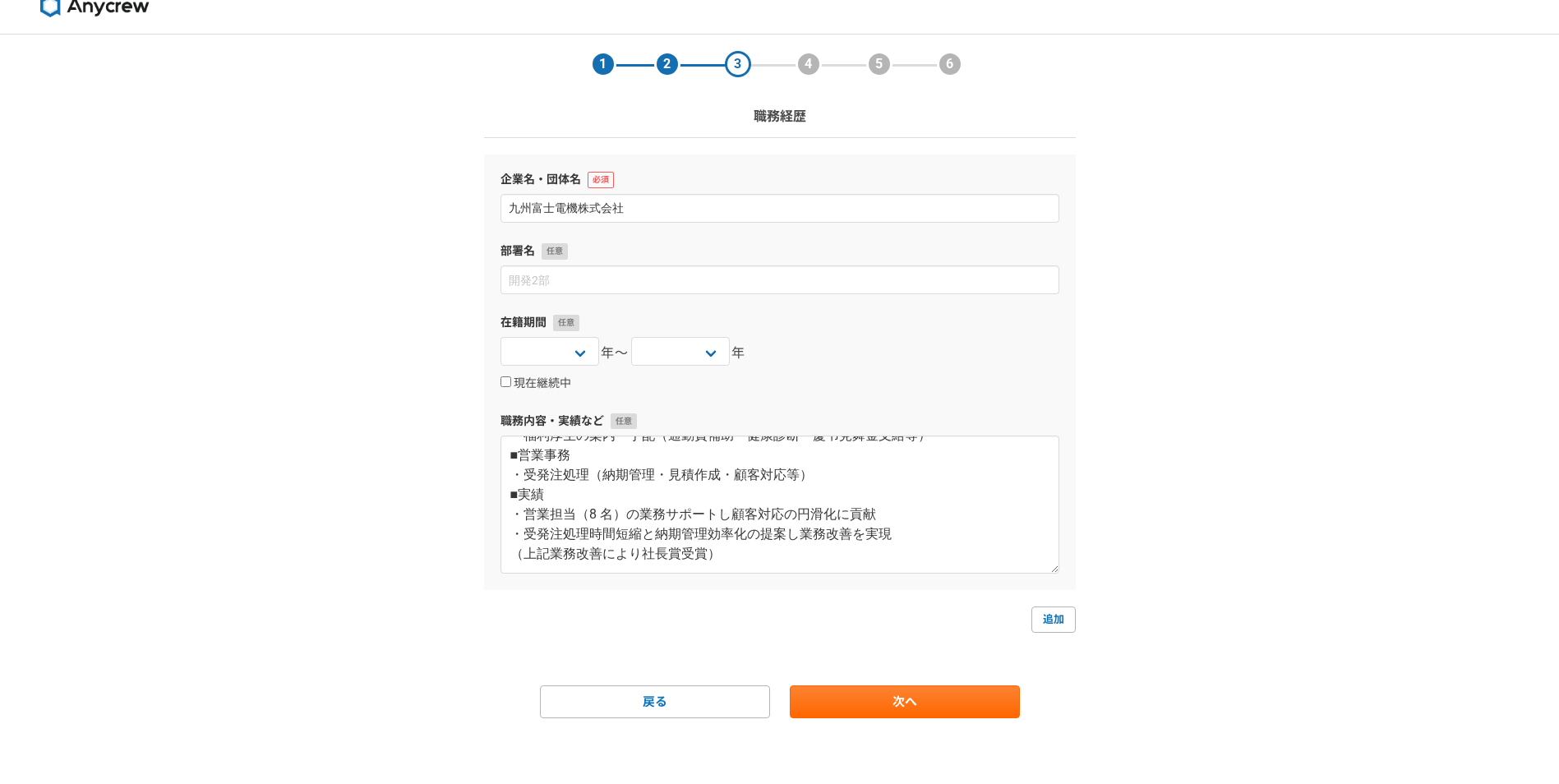 scroll, scrollTop: 0, scrollLeft: 0, axis: both 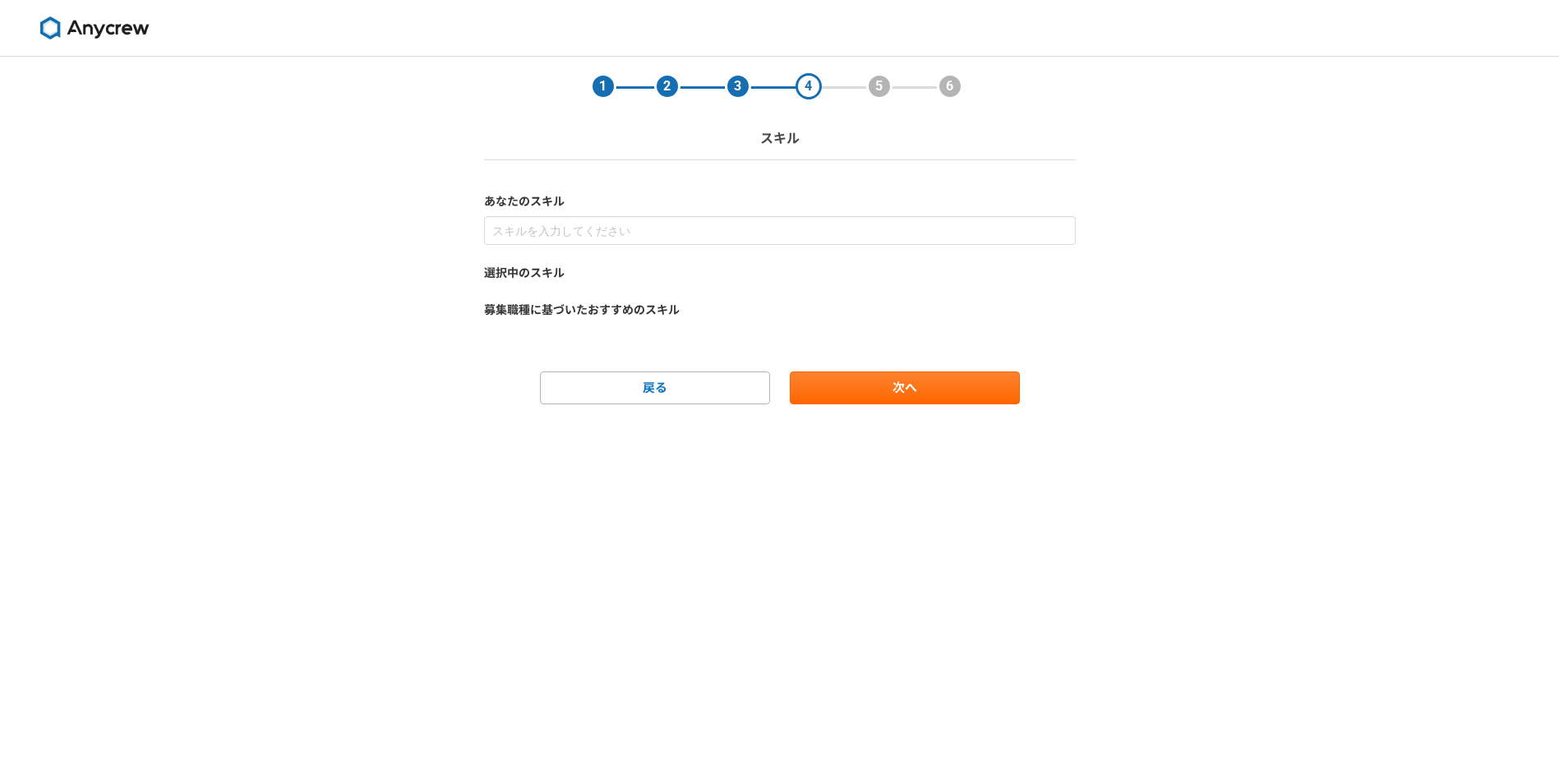 click on "1 2 3 4 5 6 スキル あなたのスキル 選択中のスキル 募集職種に基づいたおすすめのスキル 戻る 次へ" at bounding box center (779, 420) 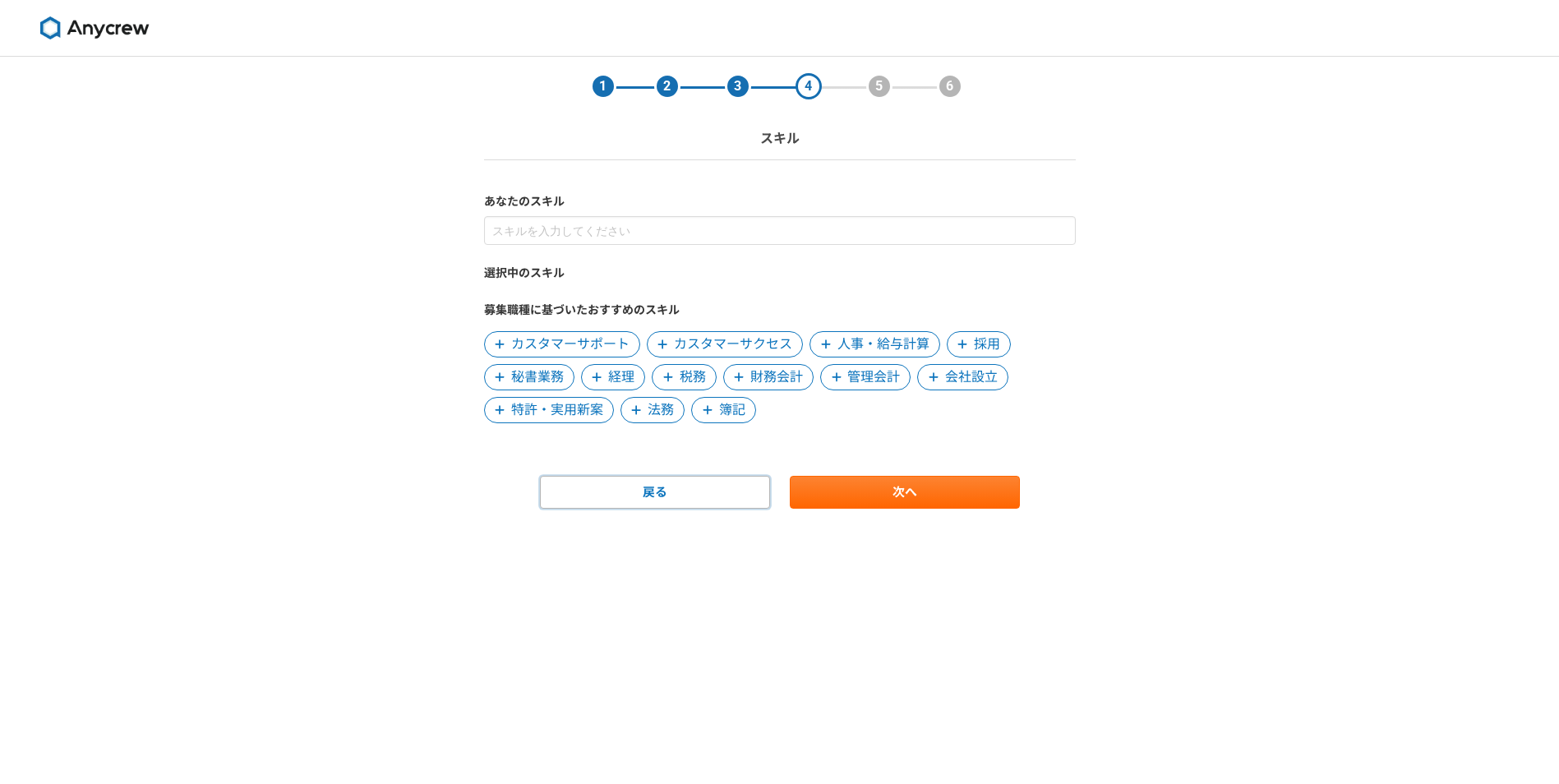 click on "戻る" at bounding box center (655, 492) 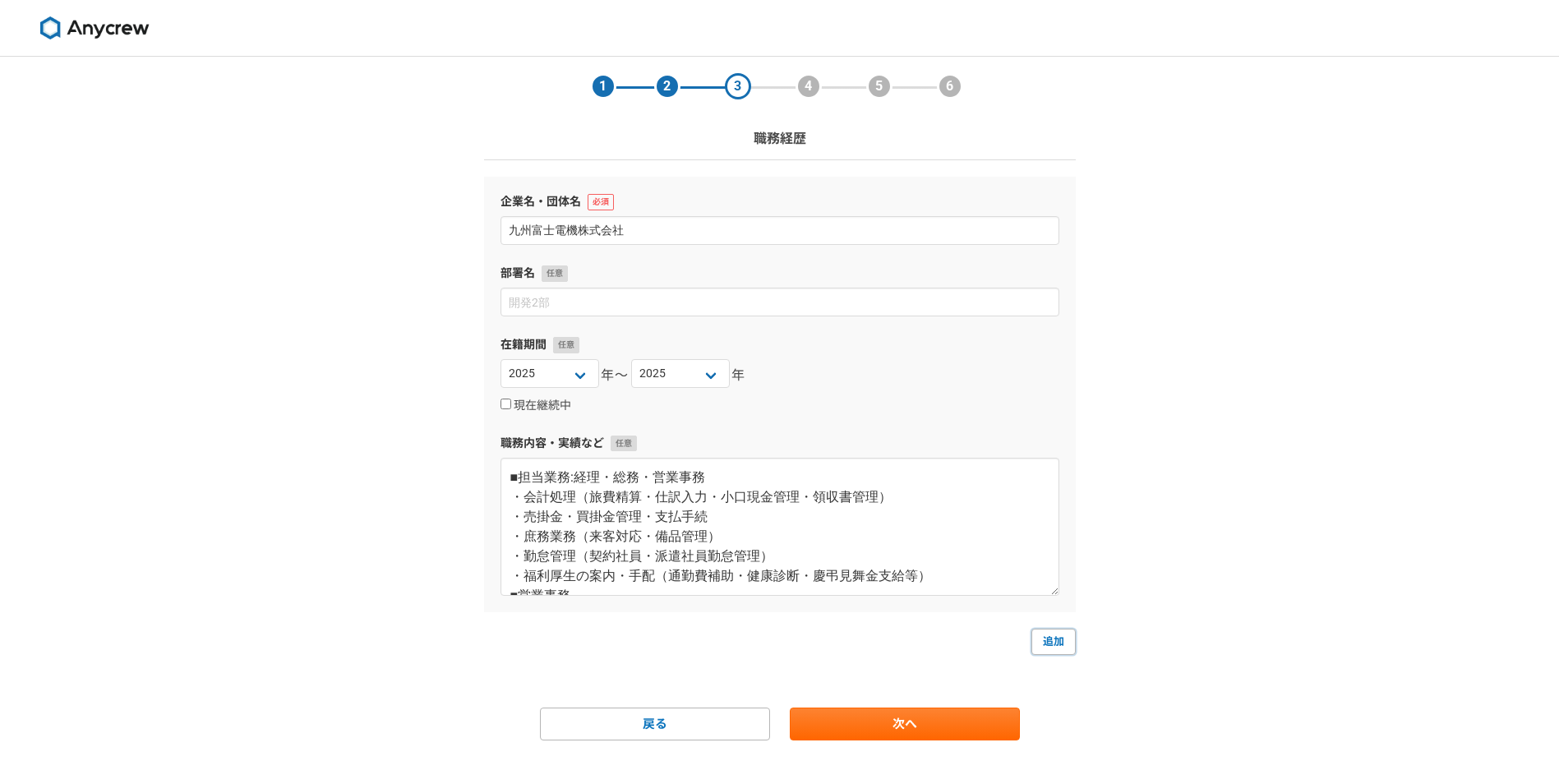 click on "追加" at bounding box center (1054, 642) 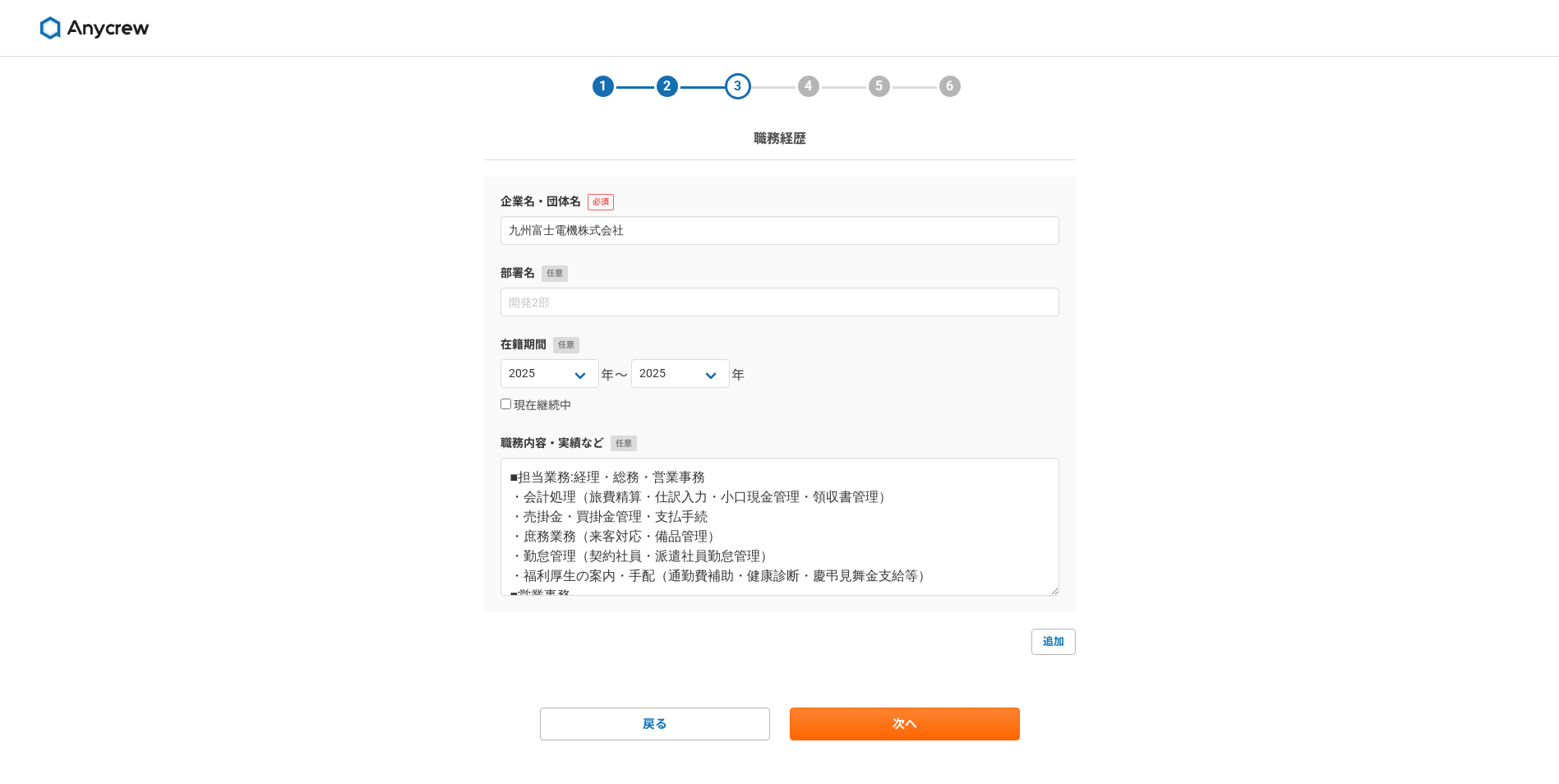 select 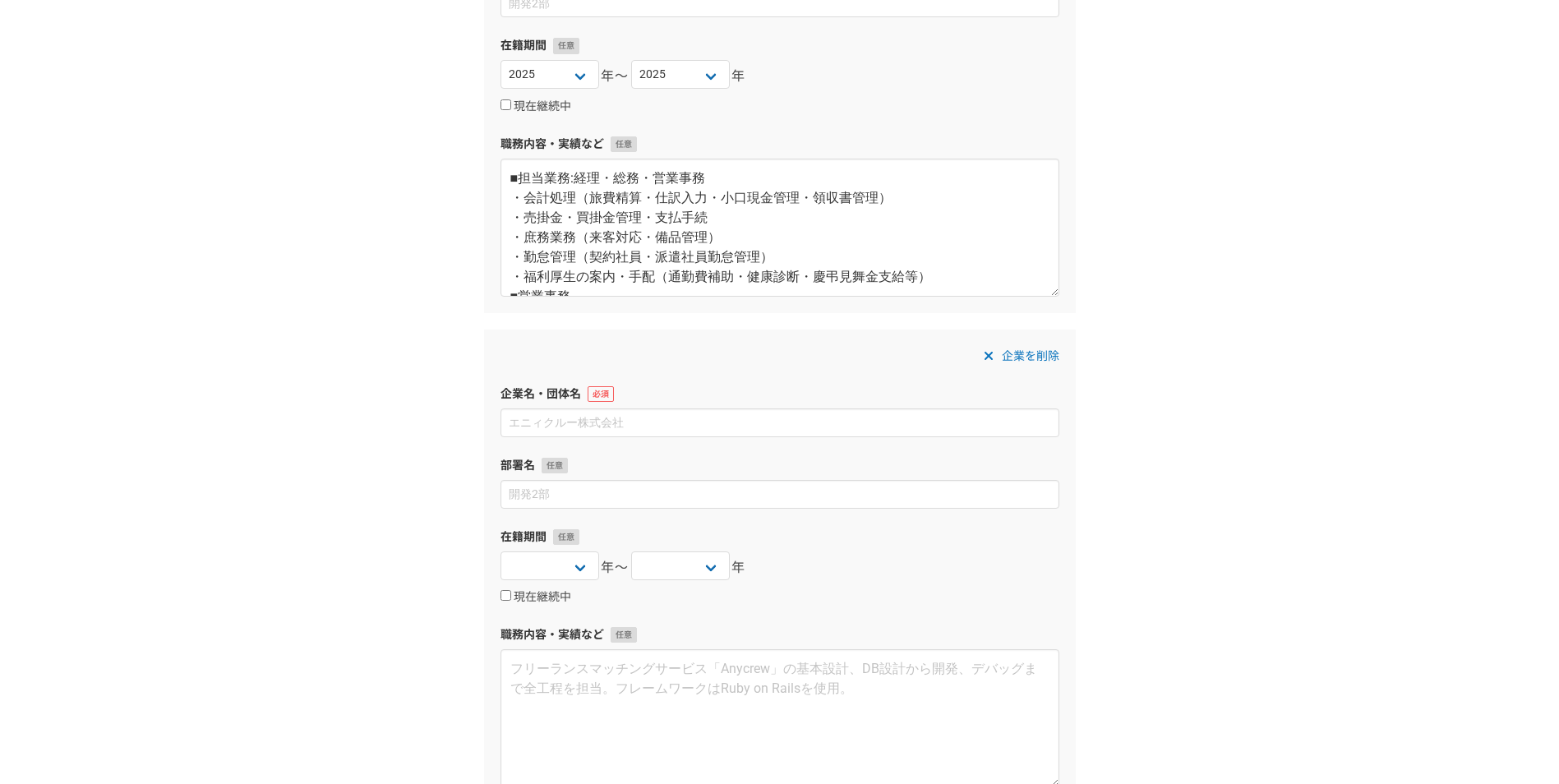 scroll, scrollTop: 329, scrollLeft: 0, axis: vertical 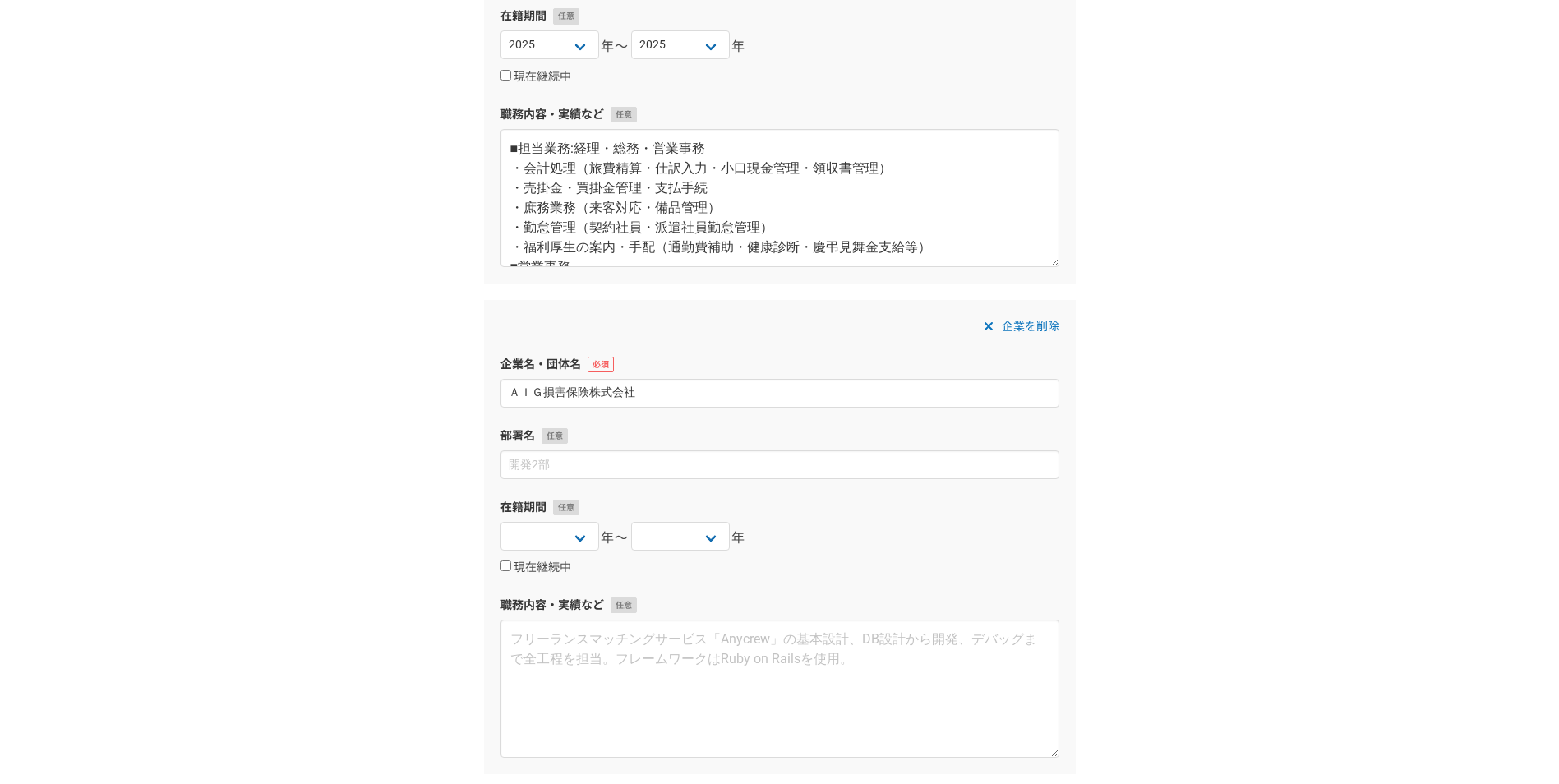 type on "ＡＩＧ損害保険株式会社" 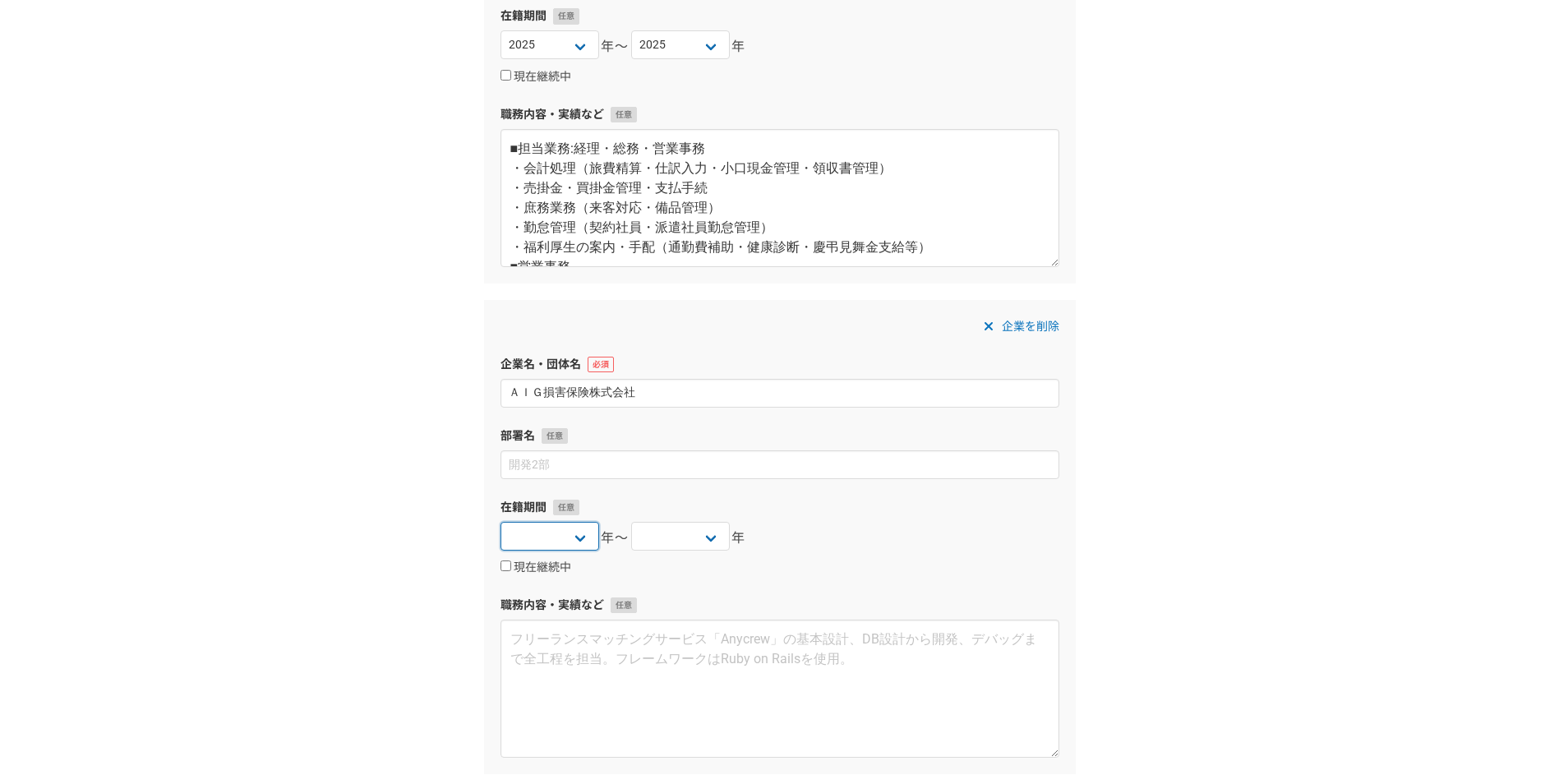 click on "[YEAR] [YEAR] [YEAR] [YEAR] [YEAR] [YEAR] [YEAR] [YEAR] [YEAR] [YEAR] [YEAR] [YEAR] [YEAR] [YEAR] [YEAR] [YEAR] [YEAR] [YEAR] [YEAR] [YEAR] [YEAR] [YEAR] [YEAR] [YEAR] [YEAR] [YEAR] [YEAR] [YEAR] [YEAR] [YEAR] [YEAR] [YEAR] [YEAR] [YEAR] [YEAR] [YEAR] [YEAR] [YEAR] [YEAR] [YEAR] [YEAR] [YEAR] [YEAR] [YEAR] [YEAR] [YEAR] [YEAR] [YEAR] [YEAR] [YEAR] [YEAR] 年〜 [YEAR] [YEAR] [YEAR] [YEAR] [YEAR] [YEAR] [YEAR] [YEAR] [YEAR] [YEAR] [YEAR] [YEAR] [YEAR] [YEAR] [YEAR] [YEAR] [YEAR] [YEAR] [YEAR] [YEAR] [YEAR] [YEAR] [YEAR] [YEAR] [YEAR] [YEAR] [YEAR] [YEAR] [YEAR] [YEAR] [YEAR] [YEAR] [YEAR] [YEAR] [YEAR] [YEAR] [YEAR] [YEAR] [YEAR] [YEAR] [YEAR] [YEAR] [YEAR] [YEAR] [YEAR] [YEAR] [YEAR] [YEAR] [YEAR] [YEAR] [YEAR] 年" at bounding box center (550, 536) 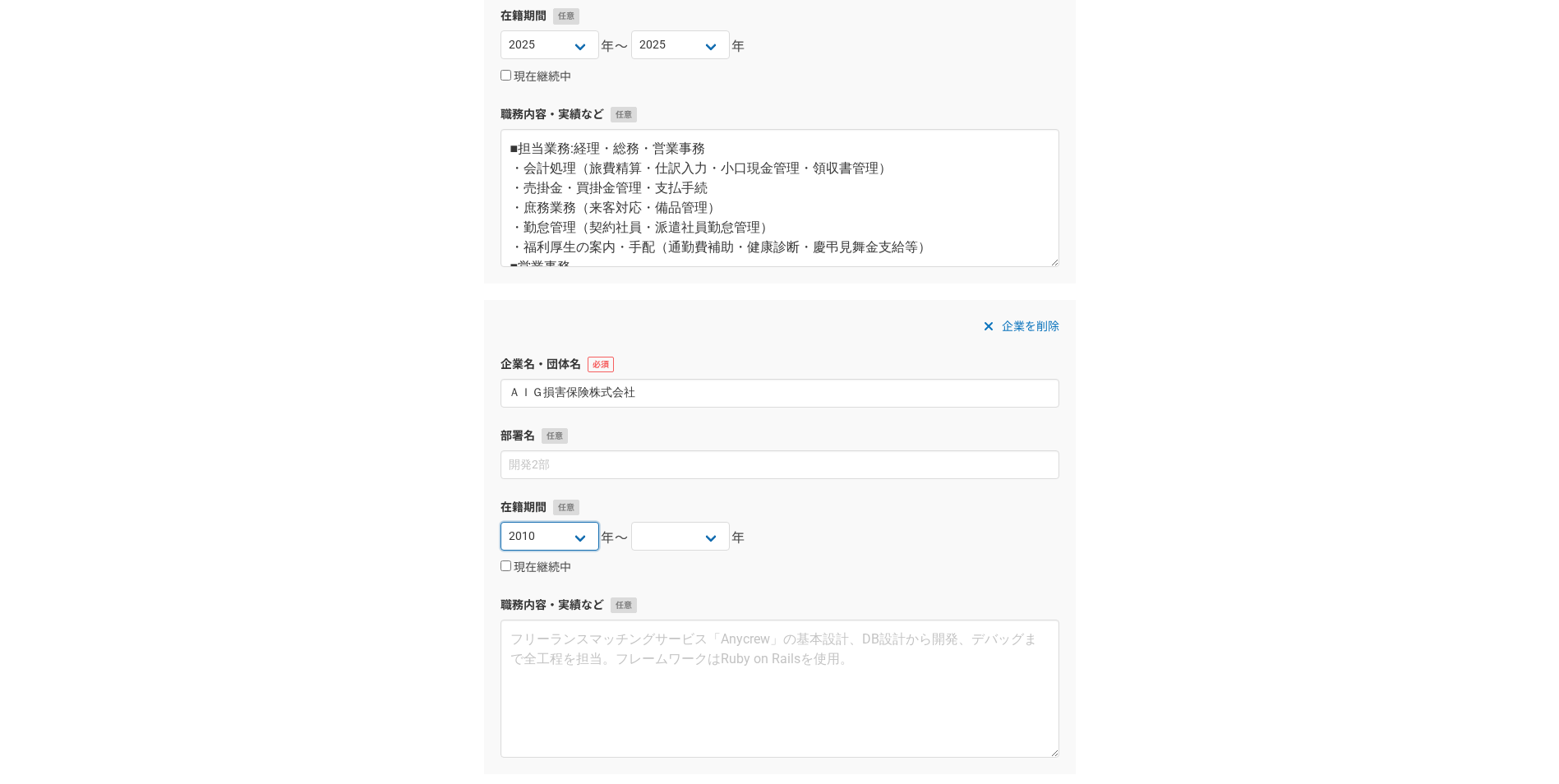 click on "[YEAR] [YEAR] [YEAR] [YEAR] [YEAR] [YEAR] [YEAR] [YEAR] [YEAR] [YEAR] [YEAR] [YEAR] [YEAR] [YEAR] [YEAR] [YEAR] [YEAR] [YEAR] [YEAR] [YEAR] [YEAR] [YEAR] [YEAR] [YEAR] [YEAR] [YEAR] [YEAR] [YEAR] [YEAR] [YEAR] [YEAR] [YEAR] [YEAR] [YEAR] [YEAR] [YEAR] [YEAR] [YEAR] [YEAR] [YEAR] [YEAR] [YEAR] [YEAR] [YEAR] [YEAR] [YEAR] [YEAR] [YEAR] [YEAR] [YEAR] [YEAR] 年〜 [YEAR] [YEAR] [YEAR] [YEAR] [YEAR] [YEAR] [YEAR] [YEAR] [YEAR] [YEAR] [YEAR] [YEAR] [YEAR] [YEAR] [YEAR] [YEAR] [YEAR] [YEAR] [YEAR] [YEAR] [YEAR] [YEAR] [YEAR] [YEAR] [YEAR] [YEAR] [YEAR] [YEAR] [YEAR] [YEAR] [YEAR] [YEAR] [YEAR] [YEAR] [YEAR] [YEAR] [YEAR] [YEAR] [YEAR] [YEAR] [YEAR] [YEAR] [YEAR] [YEAR] [YEAR] [YEAR] [YEAR] [YEAR] [YEAR] [YEAR] [YEAR] 年" at bounding box center [550, 536] 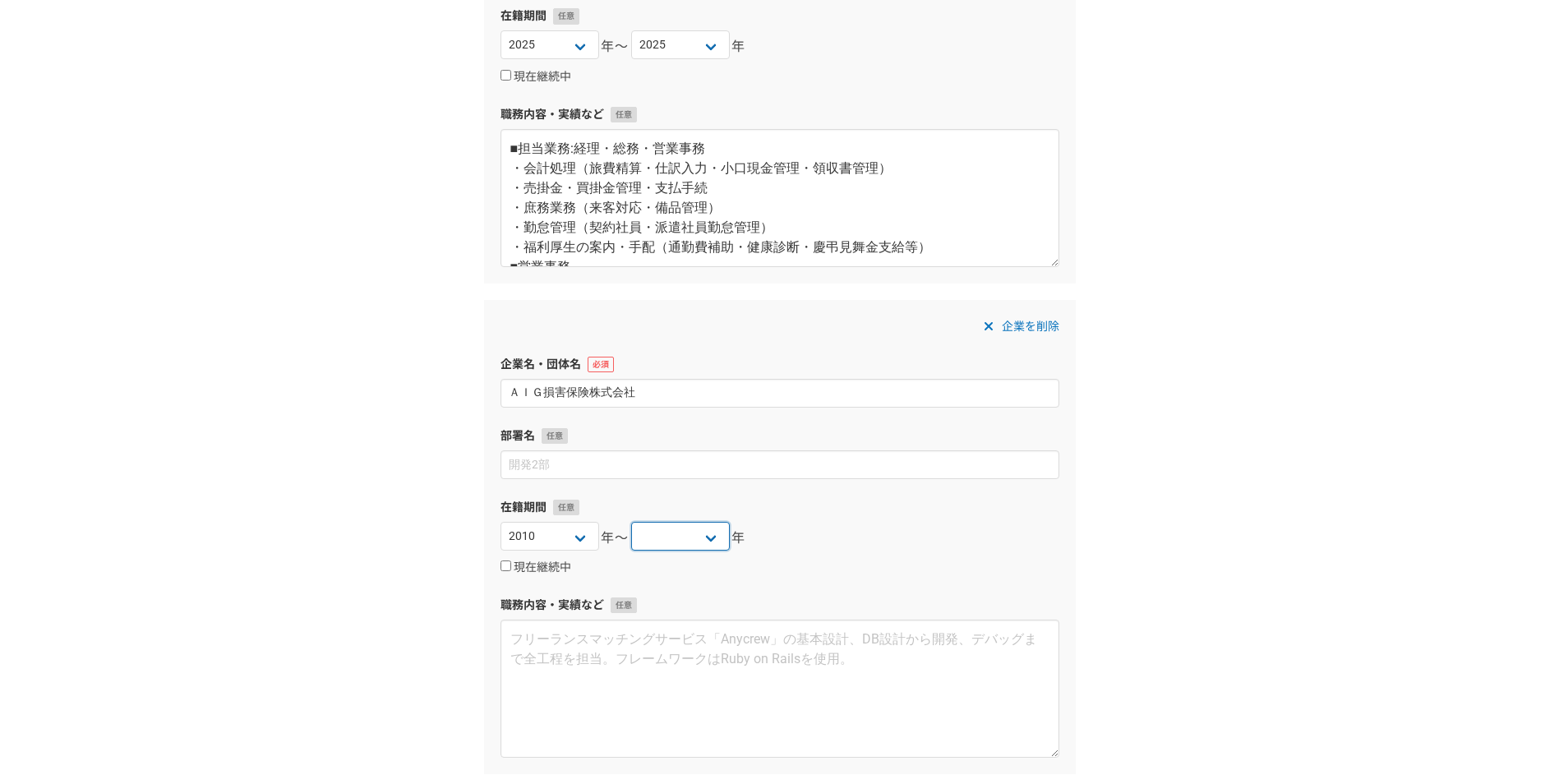 click on "[YEAR] [YEAR] [YEAR] [YEAR] [YEAR] [YEAR] [YEAR] [YEAR] [YEAR] [YEAR] [YEAR] [YEAR] [YEAR] [YEAR] [YEAR] [YEAR] [YEAR] [YEAR] [YEAR] [YEAR] [YEAR] [YEAR] [YEAR] [YEAR] [YEAR] [YEAR] [YEAR] [YEAR] [YEAR] [YEAR] [YEAR] [YEAR] [YEAR] [YEAR] [YEAR] [YEAR] [YEAR] [YEAR] [YEAR] [YEAR] [YEAR] [YEAR] [YEAR] [YEAR] [YEAR] [YEAR] [YEAR] [YEAR] [YEAR] [YEAR] [YEAR] 年〜 [YEAR] [YEAR] [YEAR] [YEAR] [YEAR] [YEAR] [YEAR] [YEAR] [YEAR] [YEAR] [YEAR] [YEAR] [YEAR] [YEAR] [YEAR] [YEAR] [YEAR] [YEAR] [YEAR] [YEAR] [YEAR] [YEAR] [YEAR] [YEAR] [YEAR] [YEAR] [YEAR] [YEAR] [YEAR] [YEAR] [YEAR] [YEAR] [YEAR] [YEAR] [YEAR] [YEAR] [YEAR] [YEAR] [YEAR] [YEAR] [YEAR] [YEAR] [YEAR] [YEAR] [YEAR] [YEAR] [YEAR] [YEAR] [YEAR] [YEAR] [YEAR] 年" at bounding box center [680, 536] 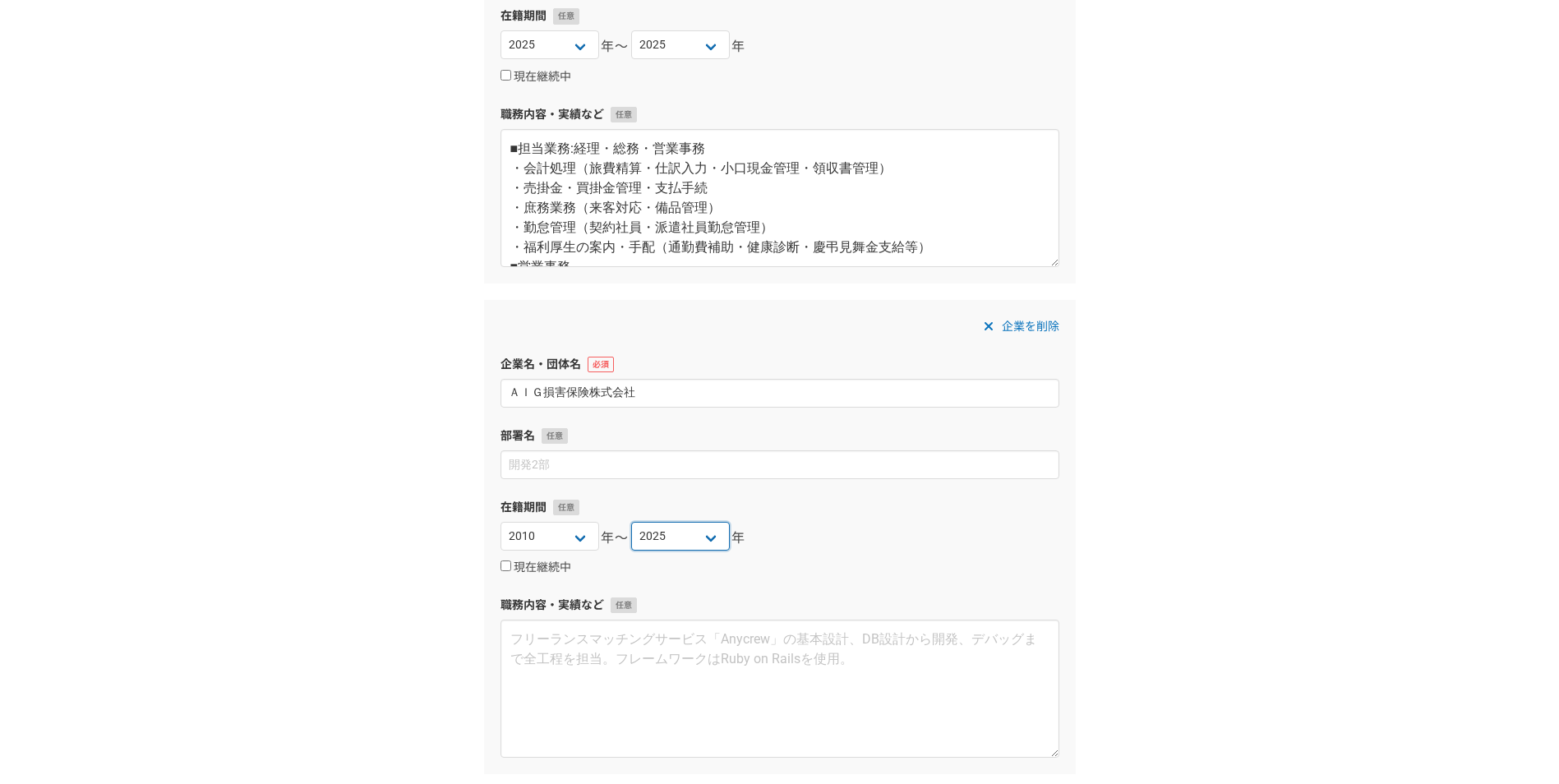 click on "[YEAR] [YEAR] [YEAR] [YEAR] [YEAR] [YEAR] [YEAR] [YEAR] [YEAR] [YEAR] [YEAR] [YEAR] [YEAR] [YEAR] [YEAR] [YEAR] [YEAR] [YEAR] [YEAR] [YEAR] [YEAR] [YEAR] [YEAR] [YEAR] [YEAR] [YEAR] [YEAR] [YEAR] [YEAR] [YEAR] [YEAR] [YEAR] [YEAR] [YEAR] [YEAR] [YEAR] [YEAR] [YEAR] [YEAR] [YEAR] [YEAR] [YEAR] [YEAR] [YEAR] [YEAR] [YEAR] [YEAR] [YEAR] [YEAR] [YEAR] [YEAR] 年〜 [YEAR] [YEAR] [YEAR] [YEAR] [YEAR] [YEAR] [YEAR] [YEAR] [YEAR] [YEAR] [YEAR] [YEAR] [YEAR] [YEAR] [YEAR] [YEAR] [YEAR] [YEAR] [YEAR] [YEAR] [YEAR] [YEAR] [YEAR] [YEAR] [YEAR] [YEAR] [YEAR] [YEAR] [YEAR] [YEAR] [YEAR] [YEAR] [YEAR] [YEAR] [YEAR] [YEAR] [YEAR] [YEAR] [YEAR] [YEAR] [YEAR] [YEAR] [YEAR] [YEAR] [YEAR] [YEAR] [YEAR] [YEAR] [YEAR] [YEAR] [YEAR] 年" at bounding box center [680, 536] 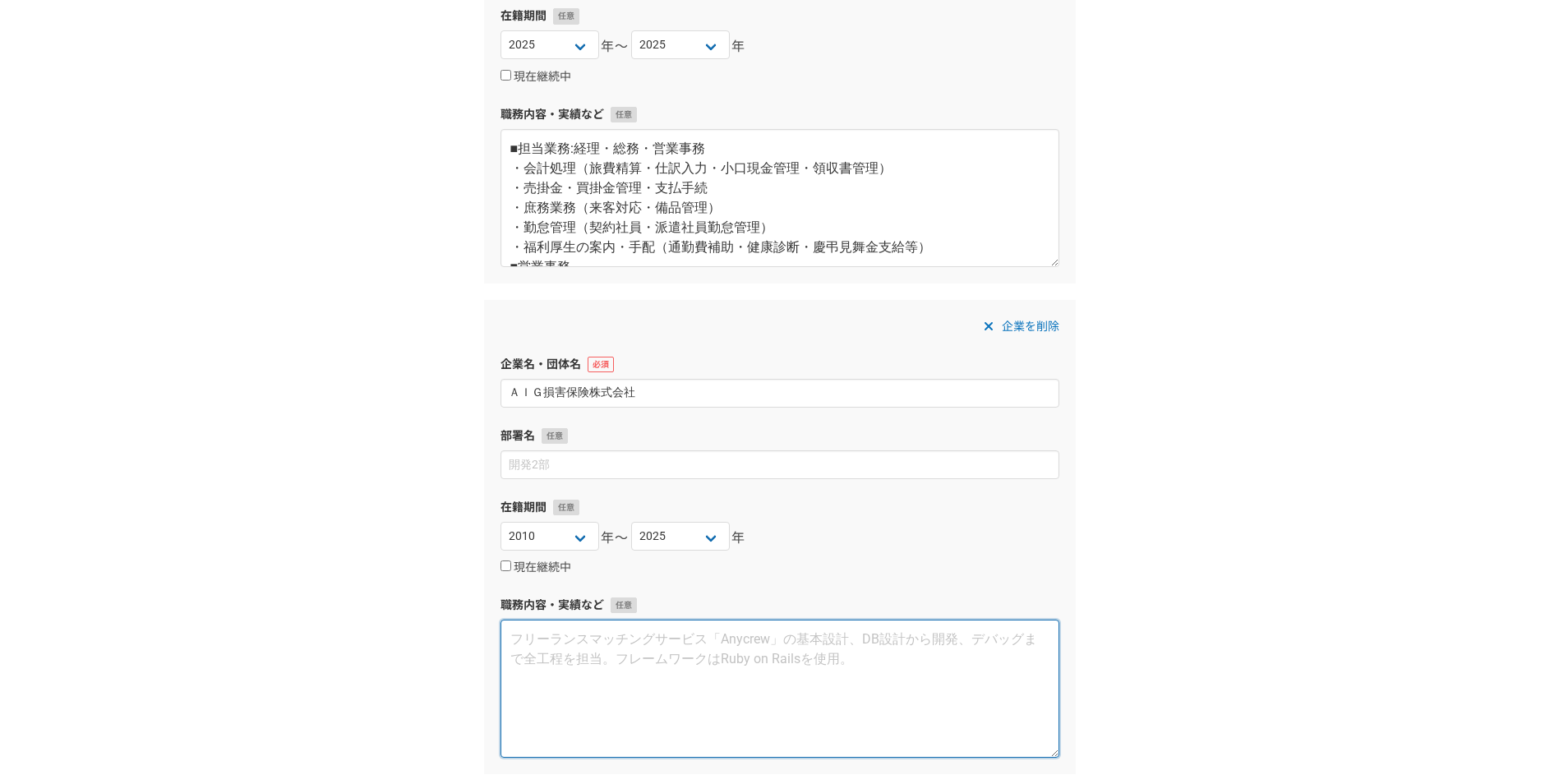 click at bounding box center [780, 689] 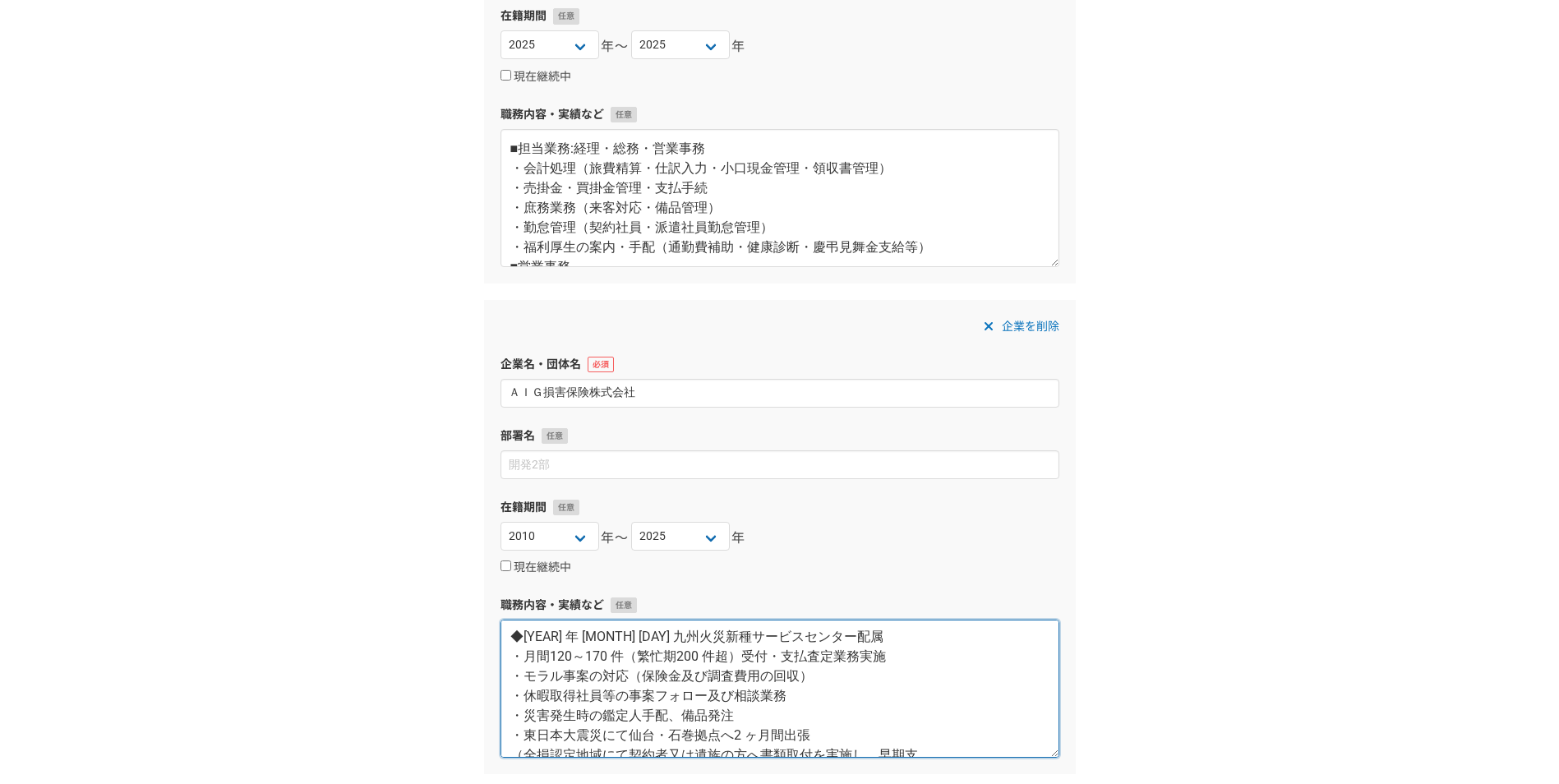 scroll, scrollTop: 0, scrollLeft: 0, axis: both 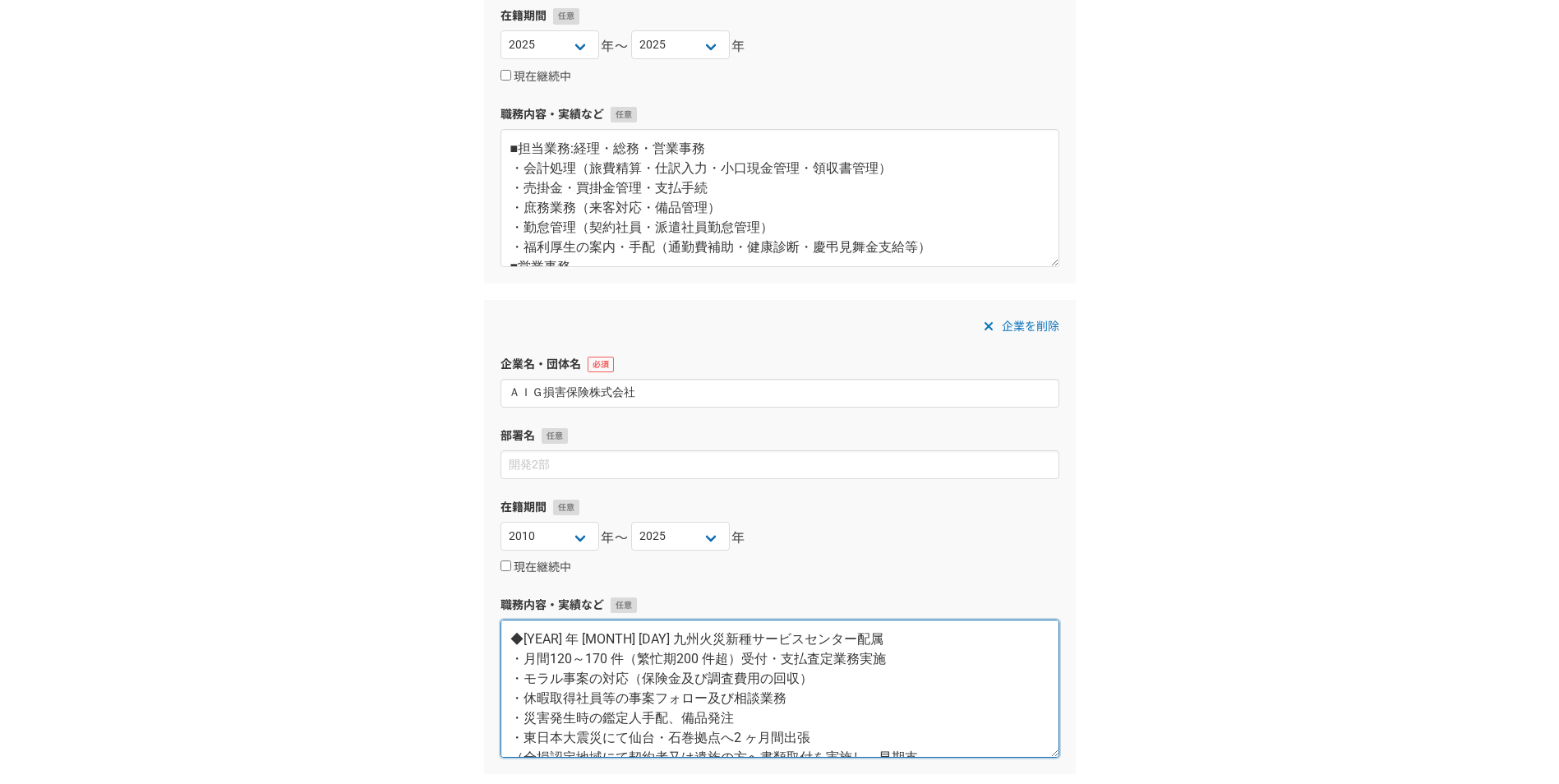drag, startPoint x: 832, startPoint y: 639, endPoint x: 198, endPoint y: 626, distance: 634.1333 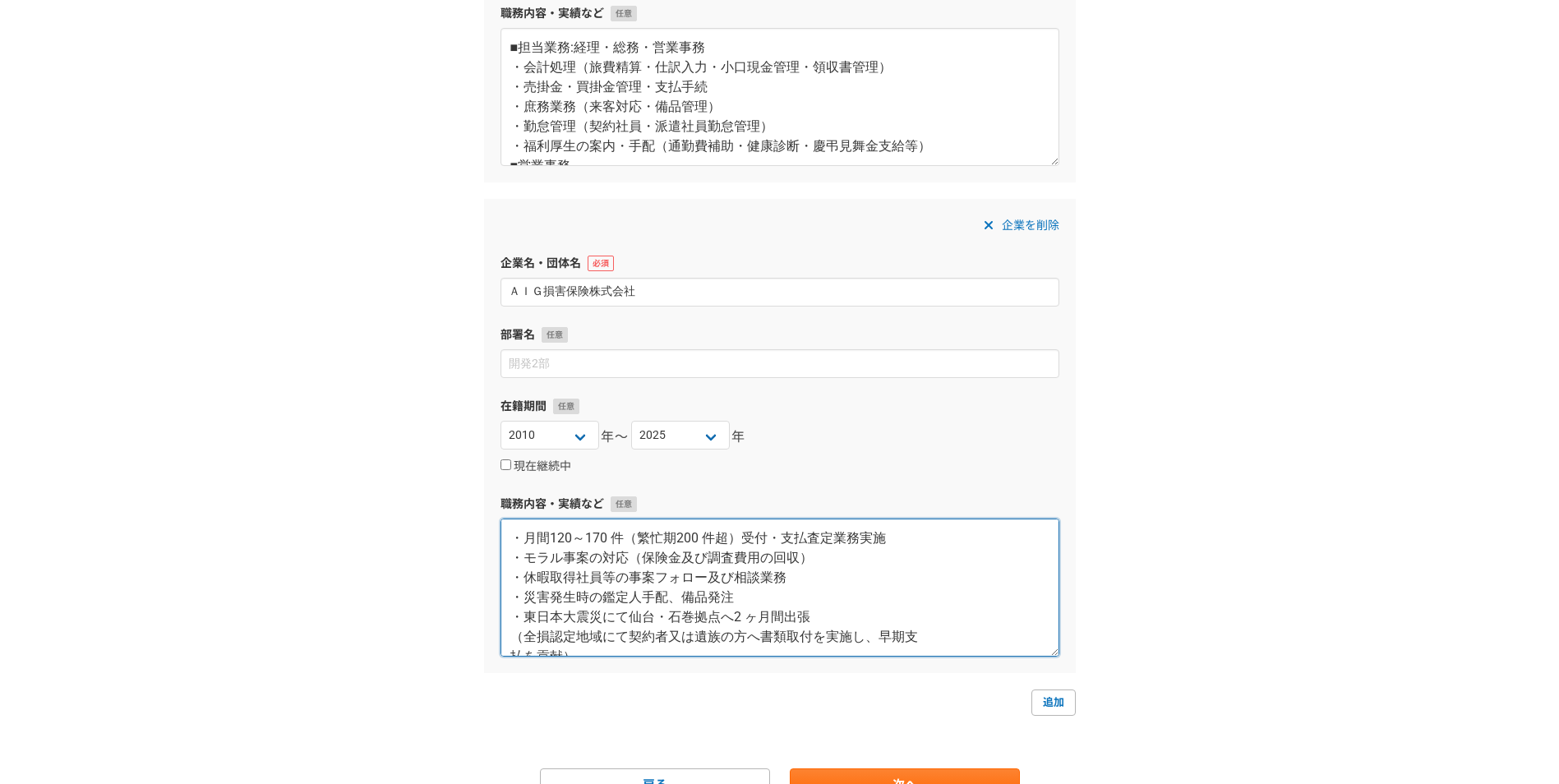 scroll, scrollTop: 513, scrollLeft: 0, axis: vertical 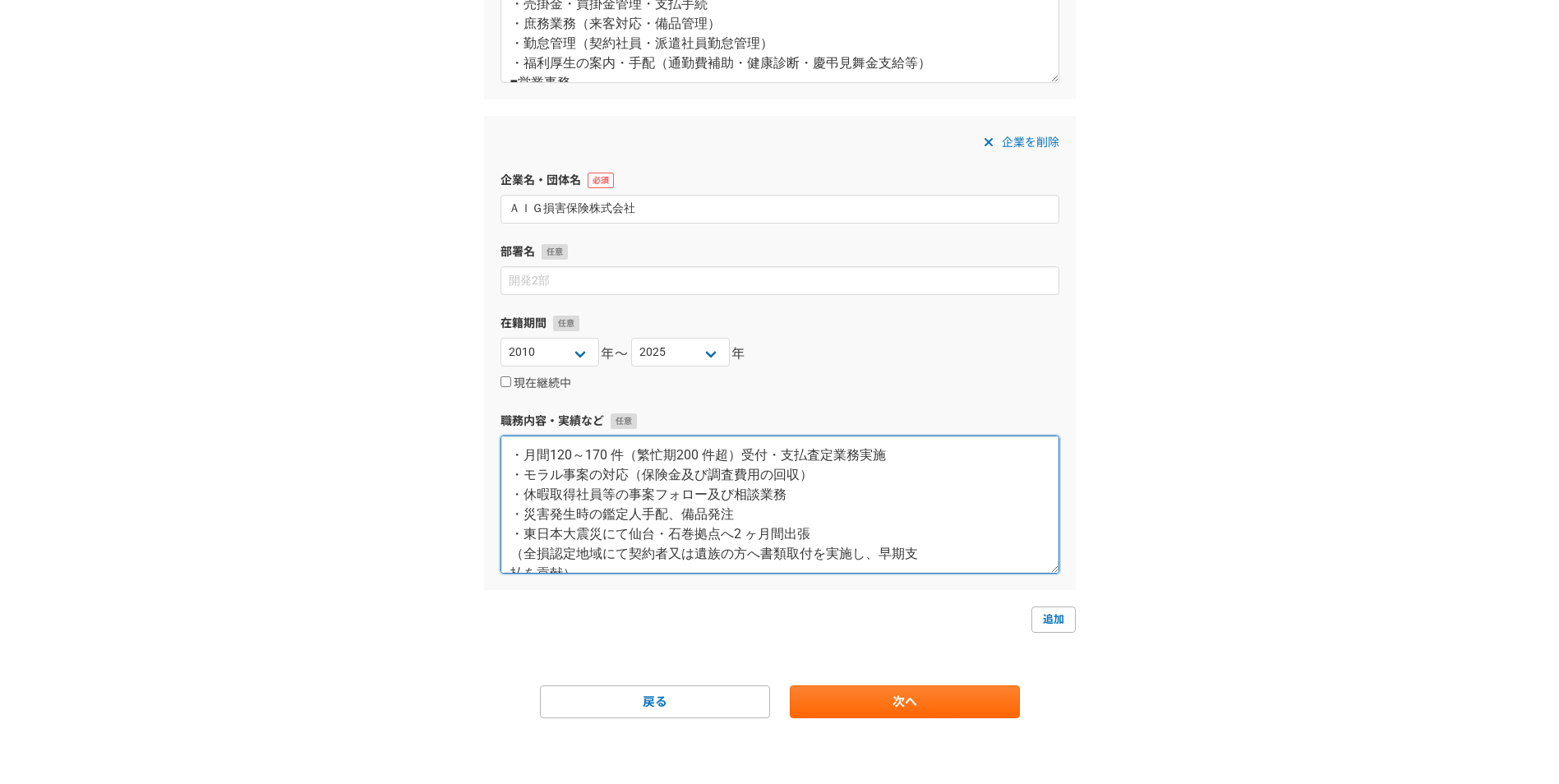 drag, startPoint x: 838, startPoint y: 559, endPoint x: 486, endPoint y: 532, distance: 353.03399 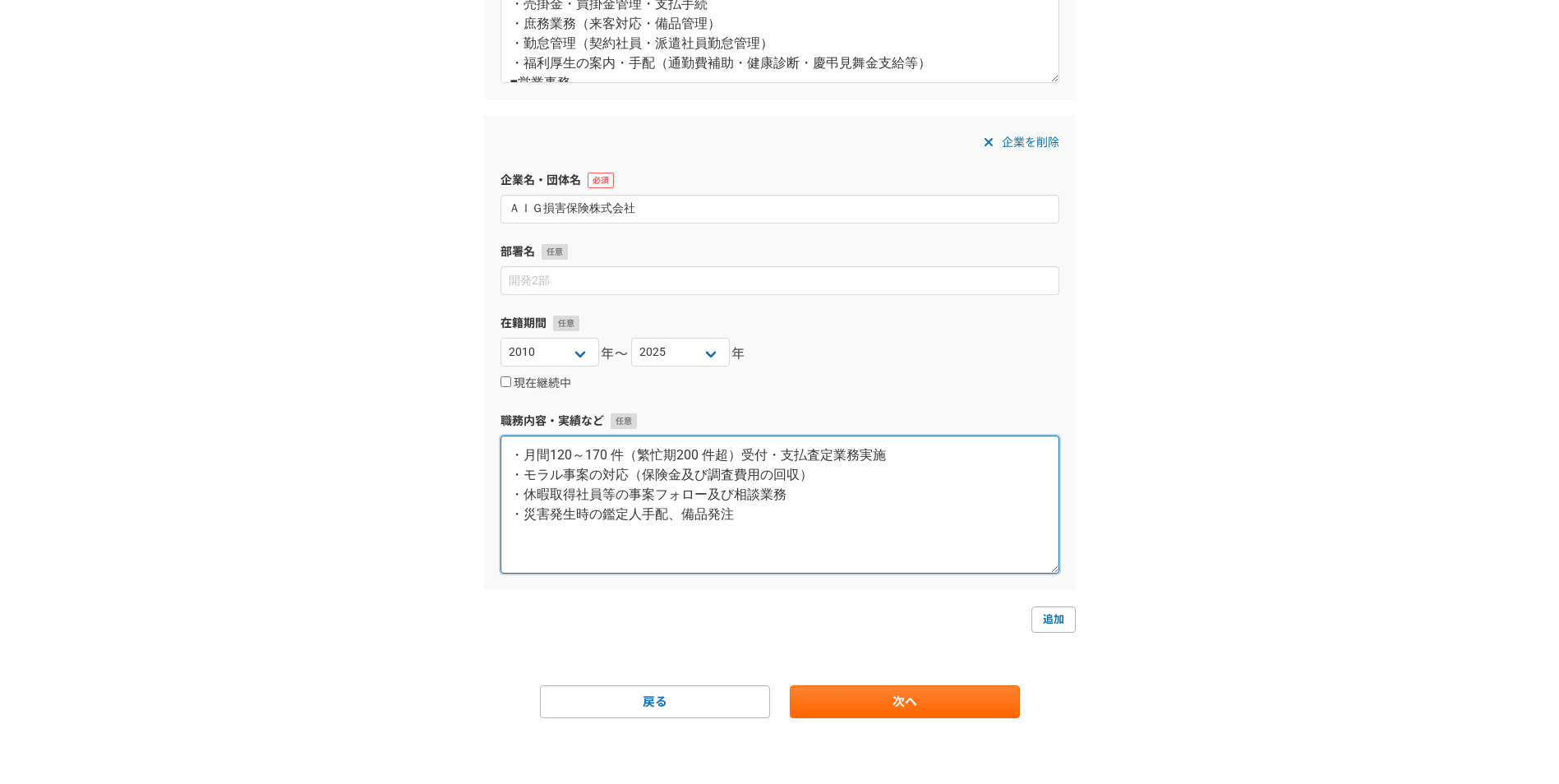drag, startPoint x: 748, startPoint y: 521, endPoint x: 765, endPoint y: 533, distance: 20.80865 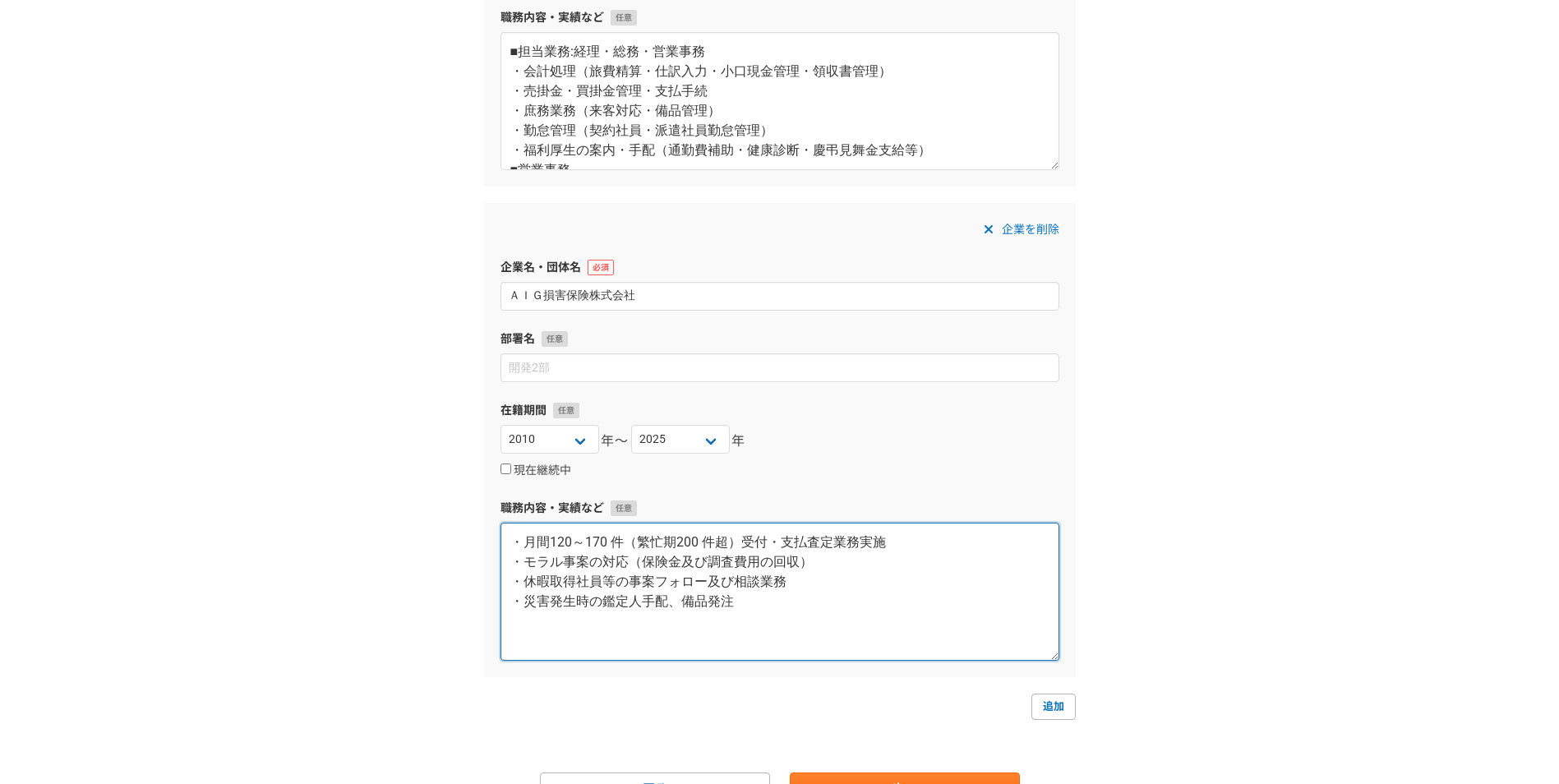 scroll, scrollTop: 513, scrollLeft: 0, axis: vertical 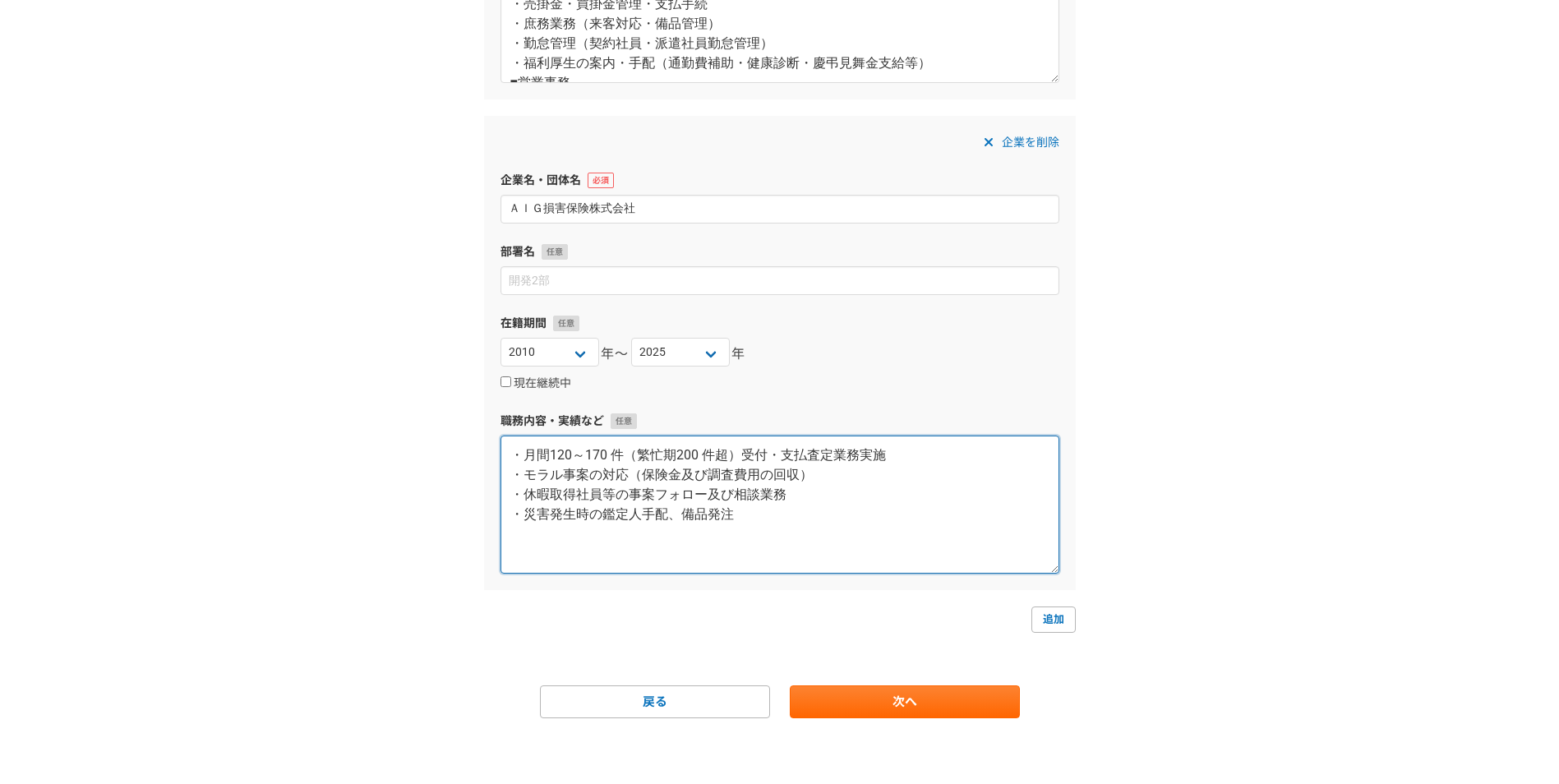 click on "・月間120～170 件（繁忙期200 件超）受付・支払査定業務実施
・モラル事案の対応（保険金及び調査費用の回収）
・休暇取得社員等の事案フォロー及び相談業務
・災害発生時の鑑定人手配、備品発注" at bounding box center [780, 505] 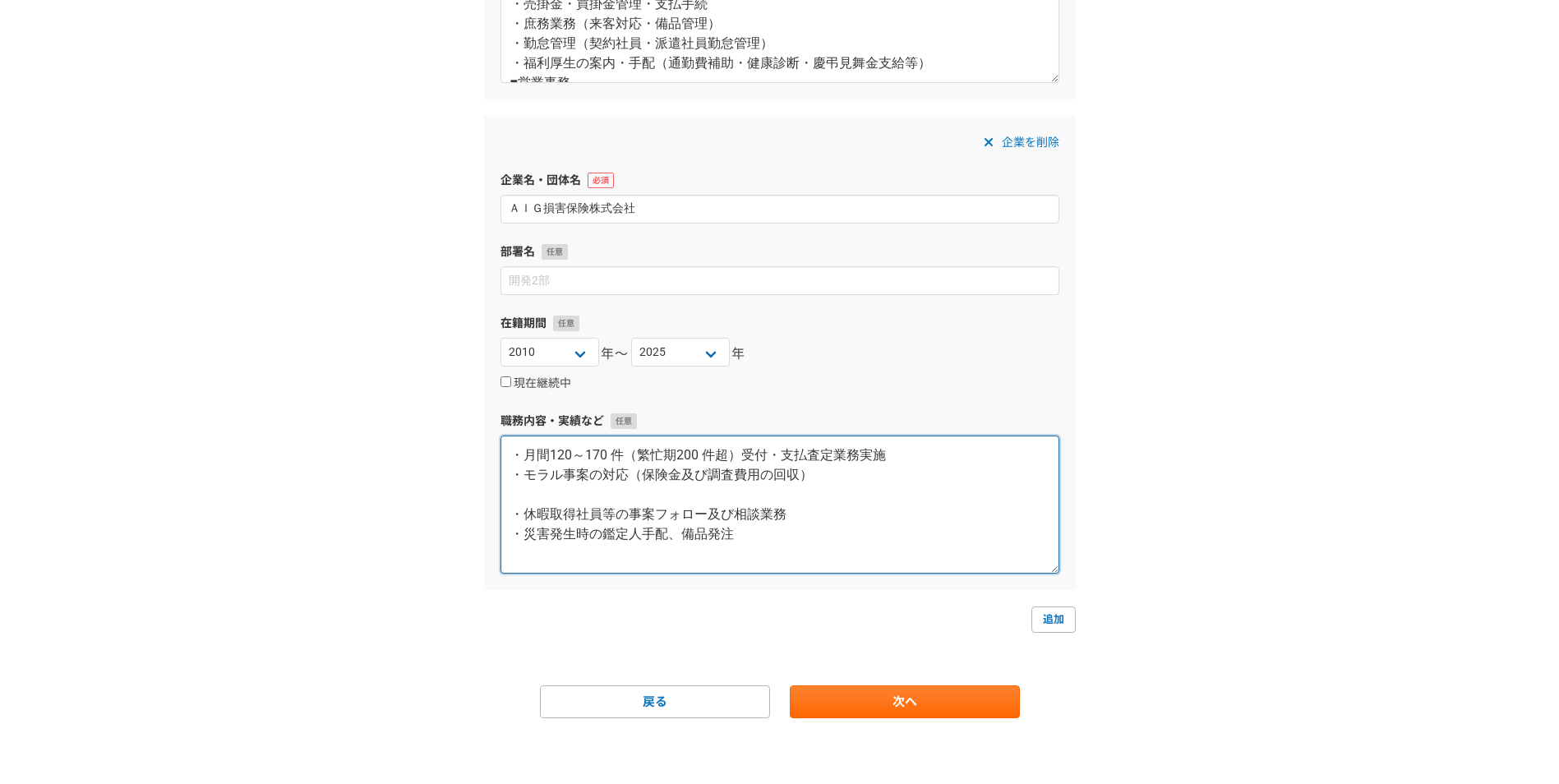 paste on "・コントロール業務
・チームメンバー支払決済業務" 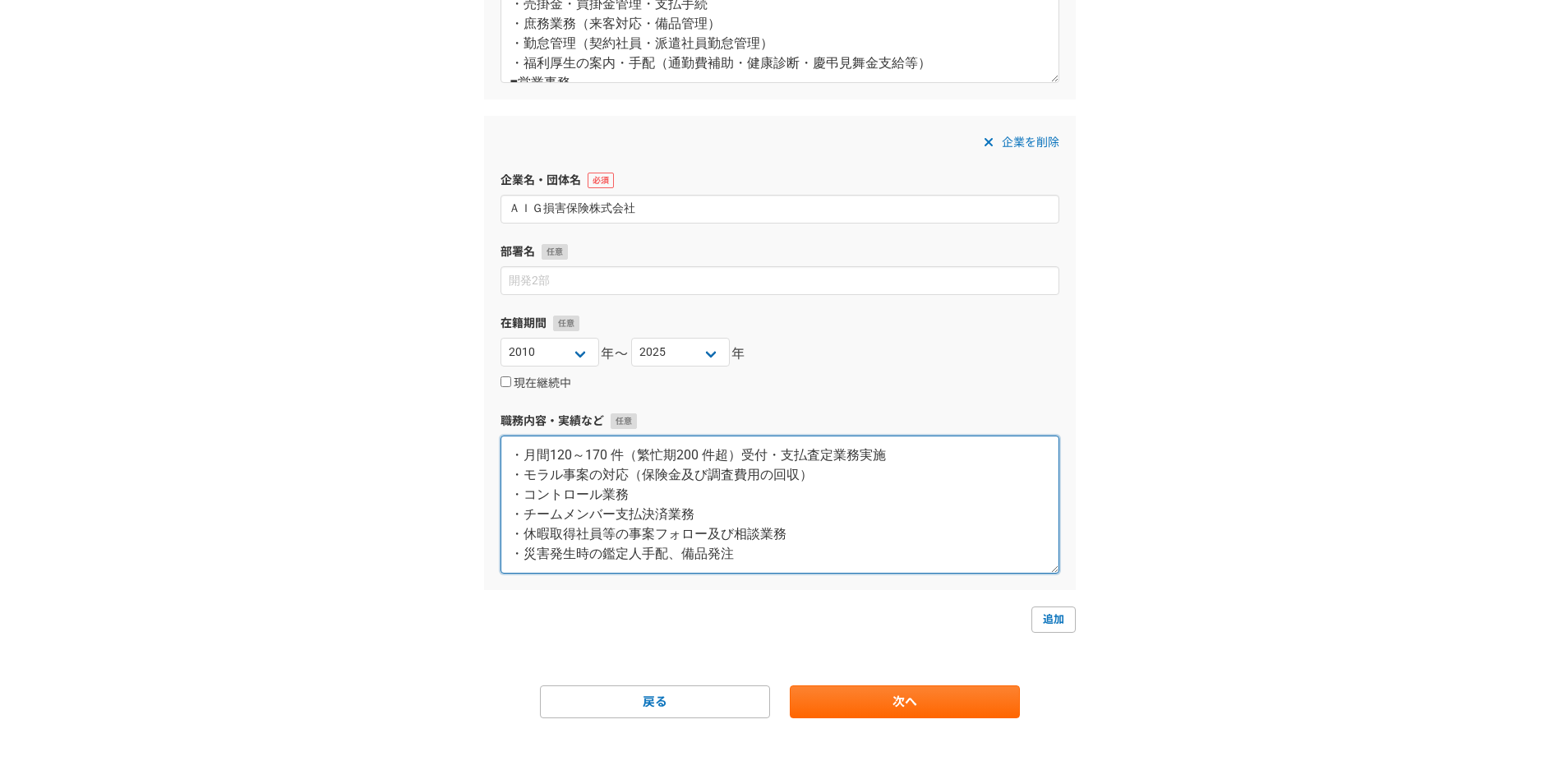 drag, startPoint x: 791, startPoint y: 541, endPoint x: 365, endPoint y: 537, distance: 426.01878 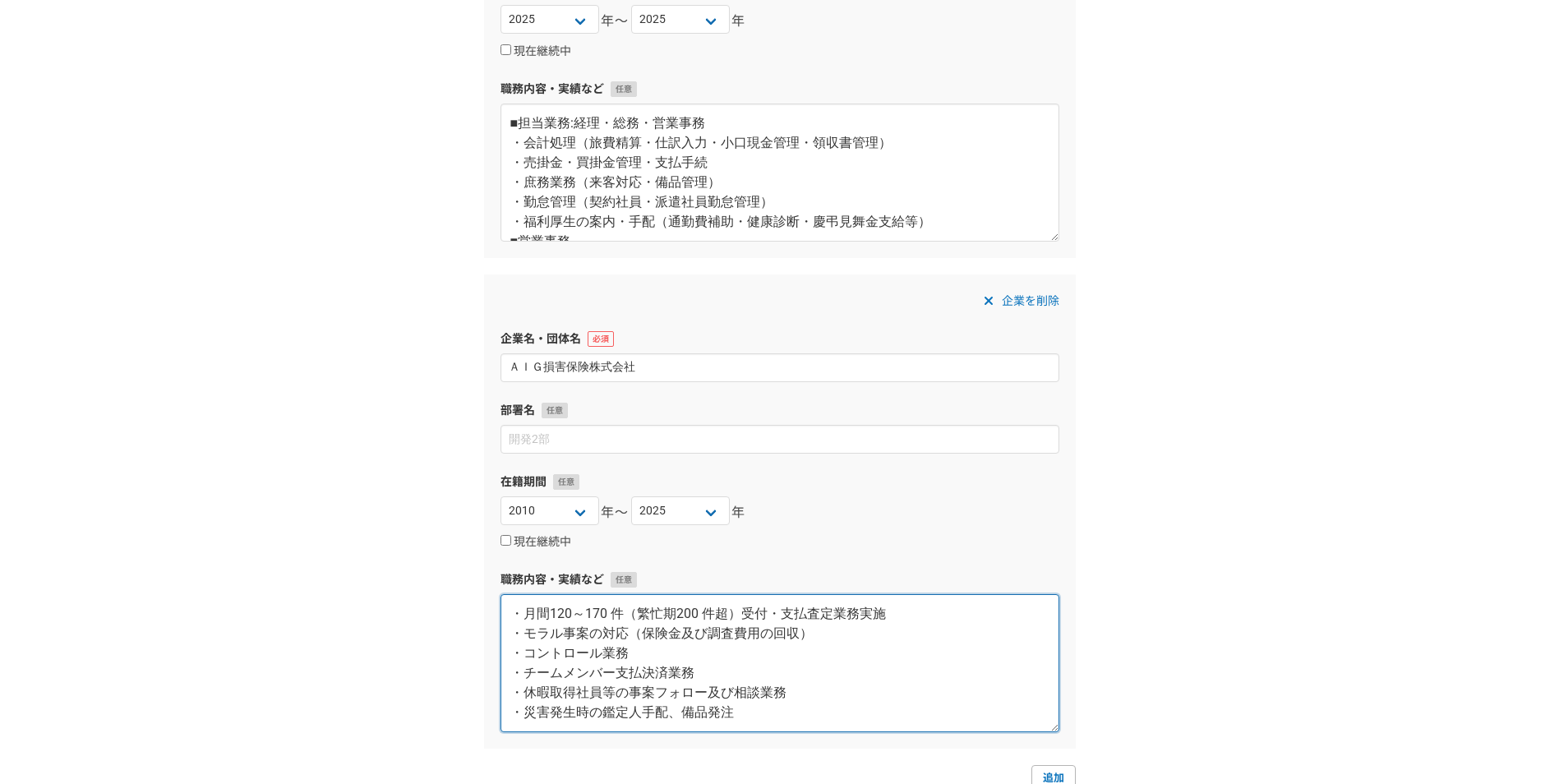 scroll, scrollTop: 348, scrollLeft: 0, axis: vertical 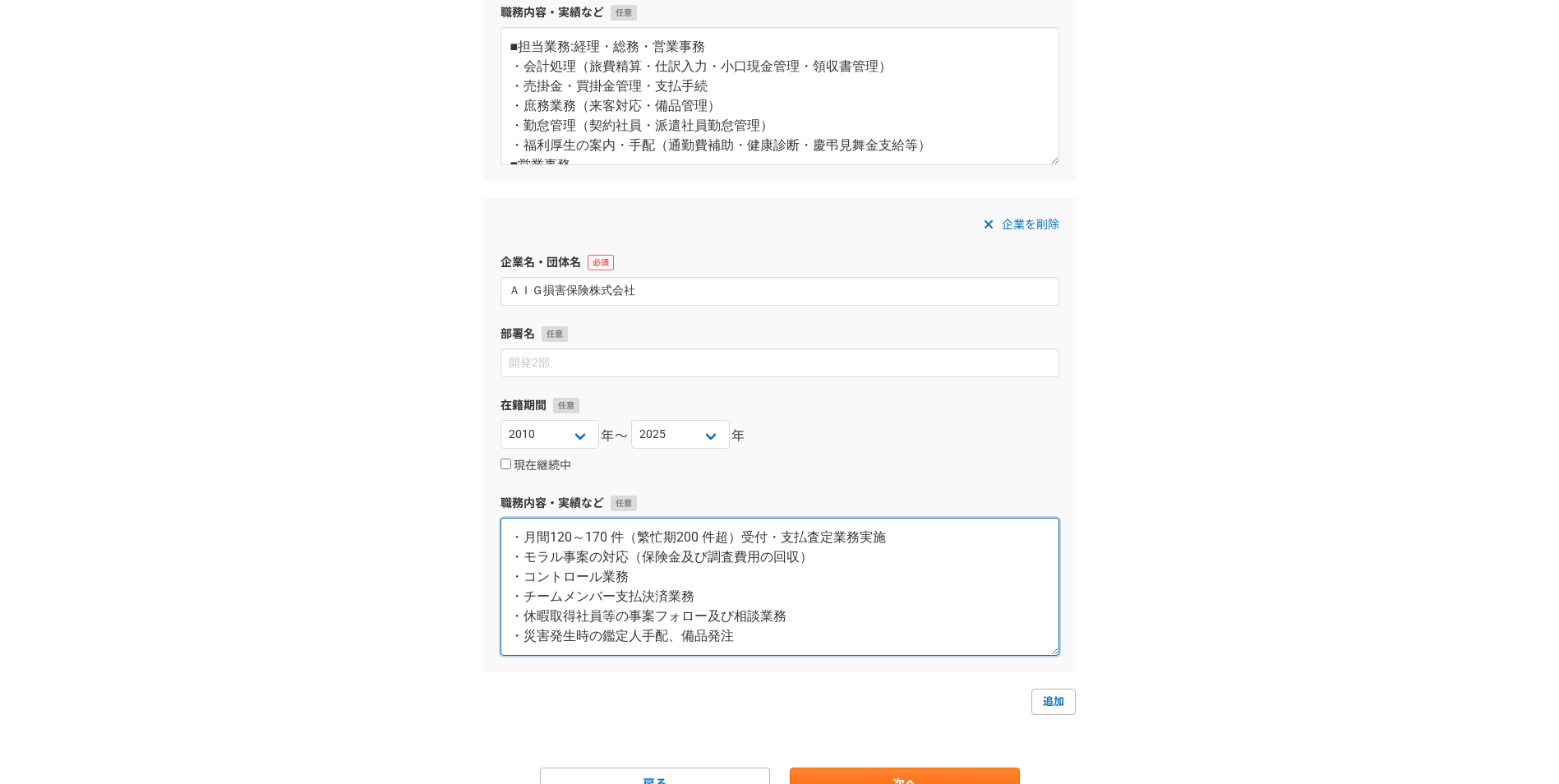 click on "・月間120～170 件（繁忙期200 件超）受付・支払査定業務実施
・モラル事案の対応（保険金及び調査費用の回収）
・コントロール業務
・チームメンバー支払決済業務
・休暇取得社員等の事案フォロー及び相談業務
・災害発生時の鑑定人手配、備品発注" at bounding box center (780, 587) 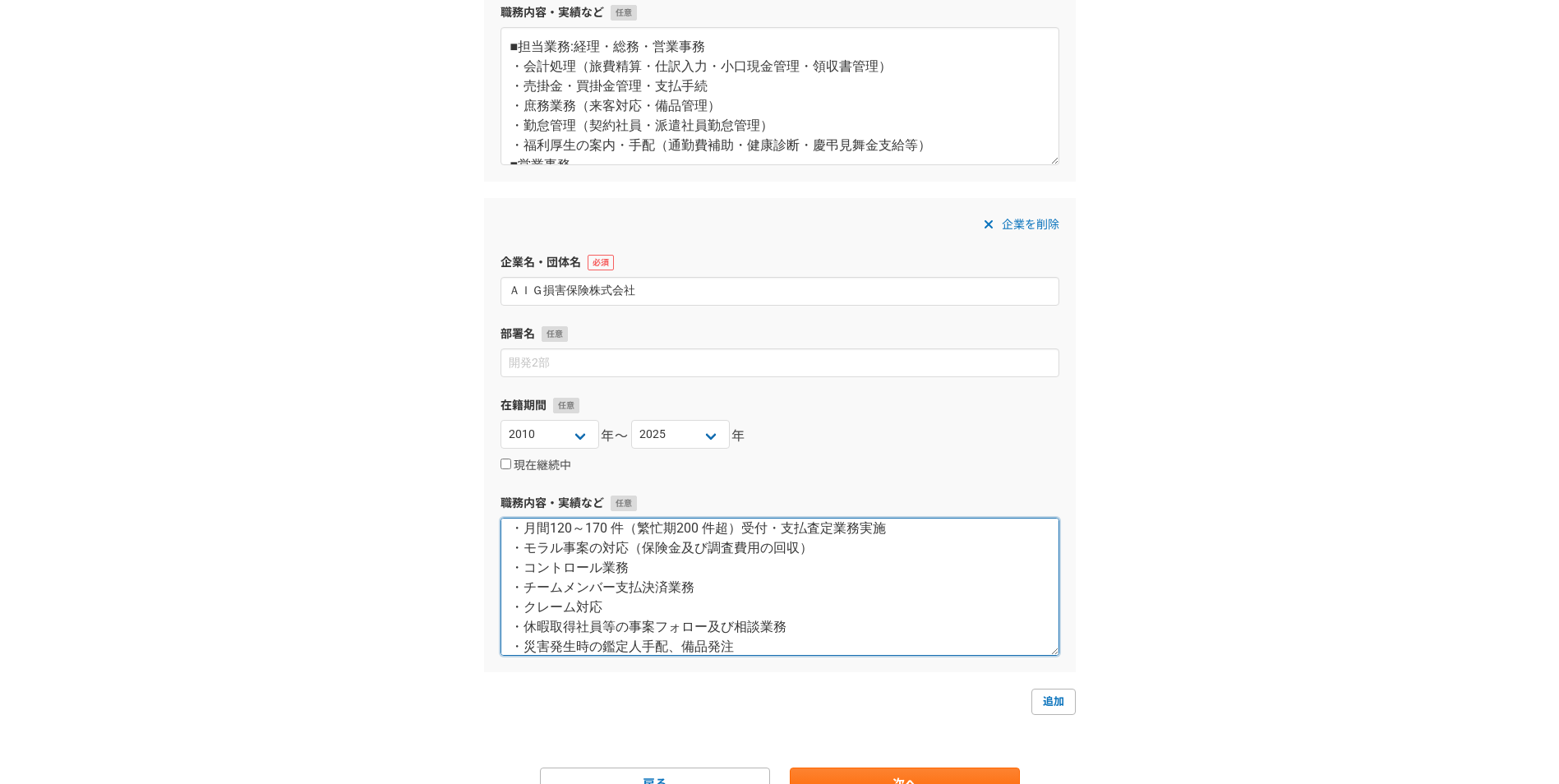 scroll, scrollTop: 39, scrollLeft: 0, axis: vertical 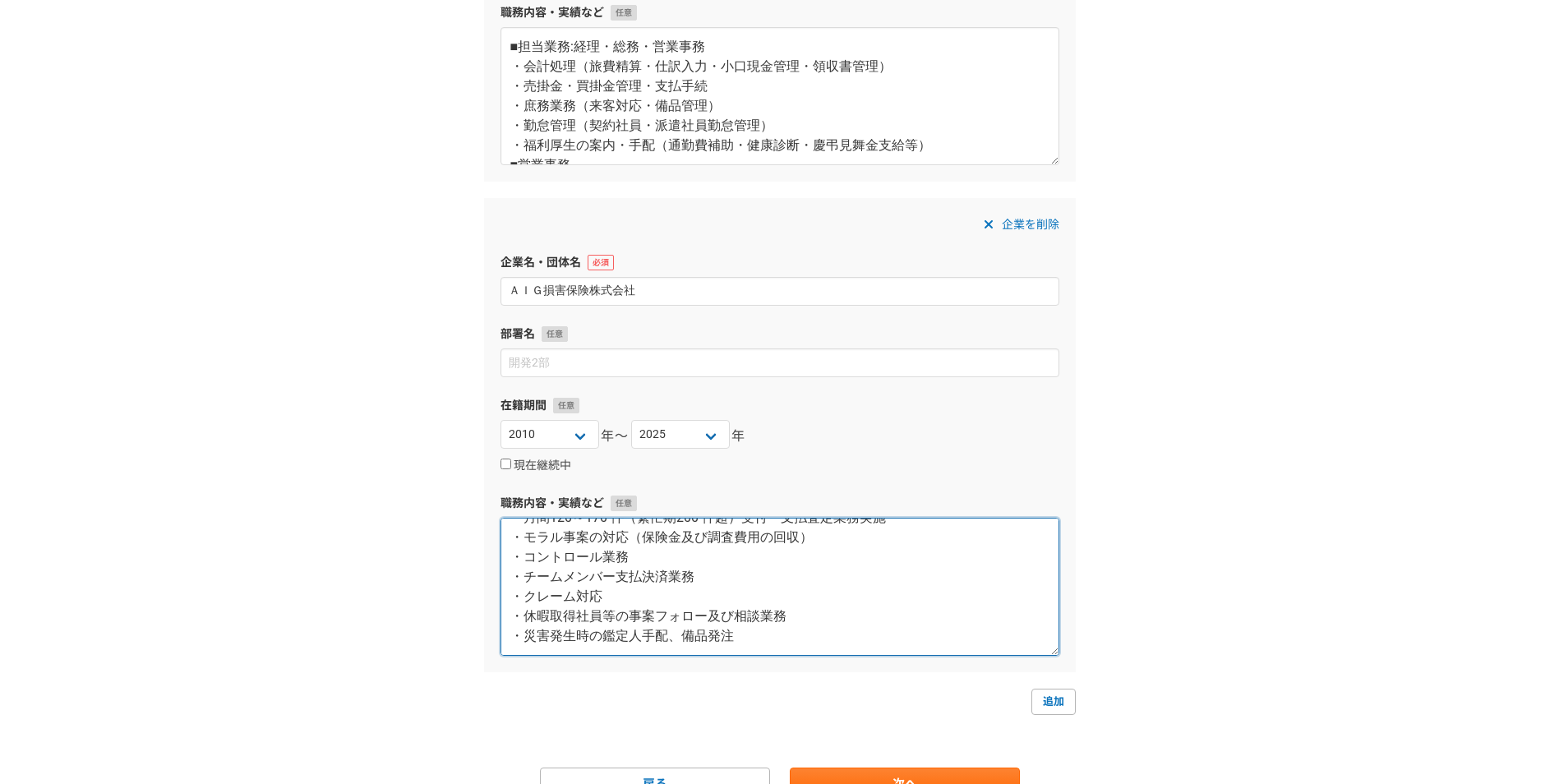 click on "・月間120～170 件（繁忙期200 件超）受付・支払査定業務実施
・モラル事案の対応（保険金及び調査費用の回収）
・コントロール業務
・チームメンバー支払決済業務
・クレーム対応
・休暇取得社員等の事案フォロー及び相談業務
・災害発生時の鑑定人手配、備品発注" at bounding box center [780, 587] 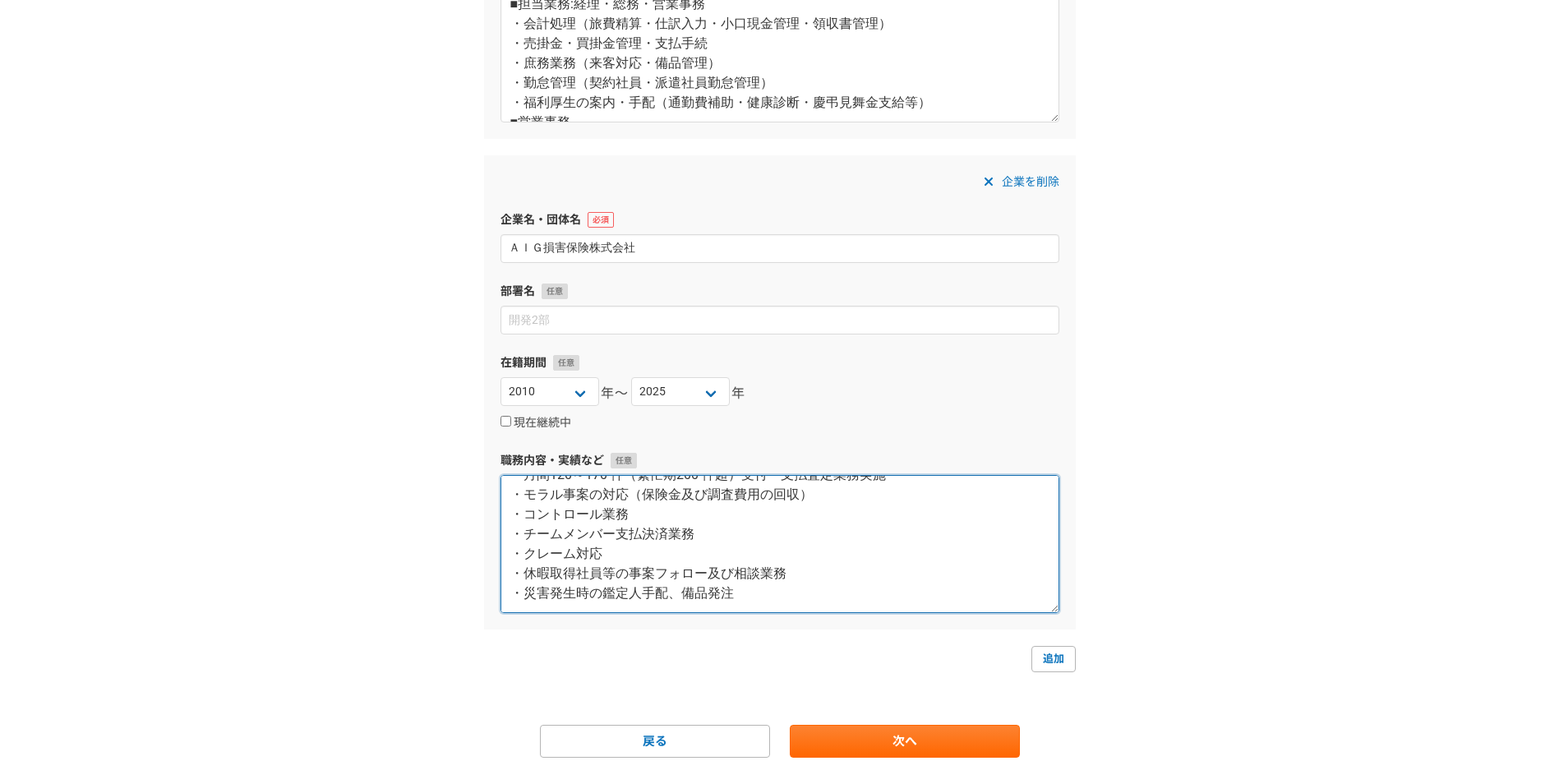 scroll, scrollTop: 513, scrollLeft: 0, axis: vertical 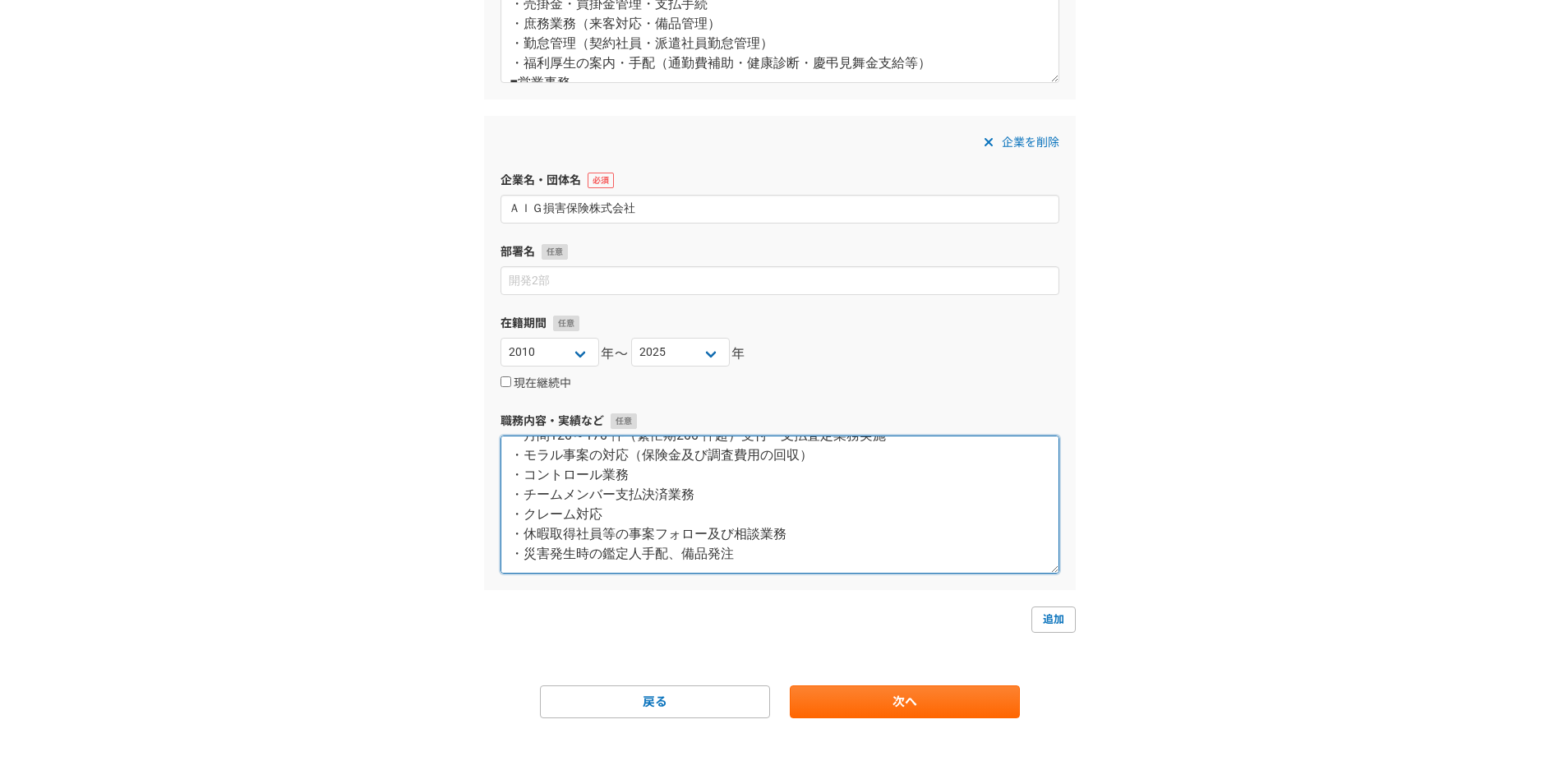 type on "・月間120～170 件（繁忙期200 件超）受付・支払査定業務実施
・モラル事案の対応（保険金及び調査費用の回収）
・コントロール業務
・チームメンバー支払決済業務
・クレーム対応
・休暇取得社員等の事案フォロー及び相談業務
・災害発生時の鑑定人手配、備品発注" 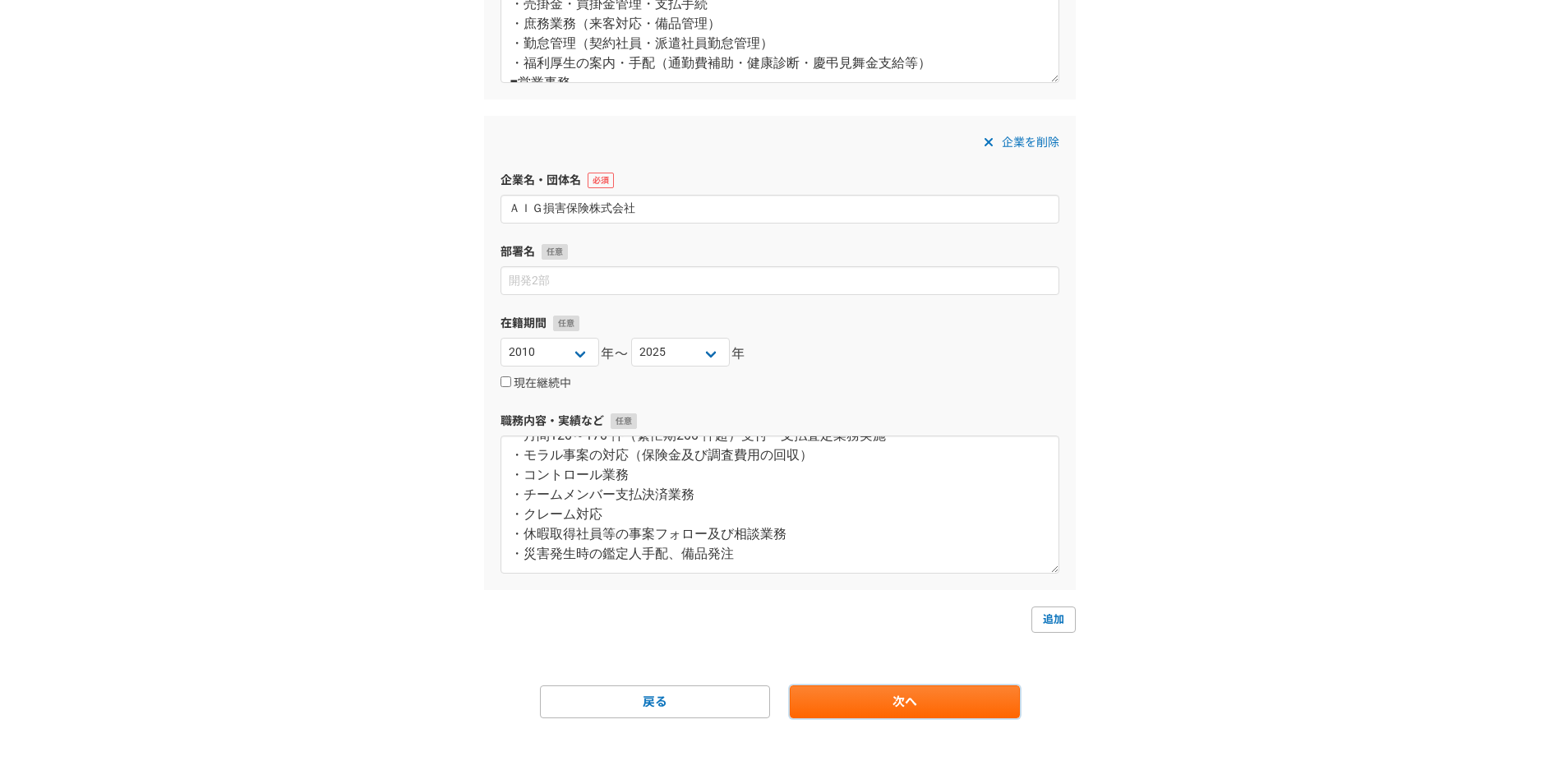 click on "次へ" at bounding box center [905, 702] 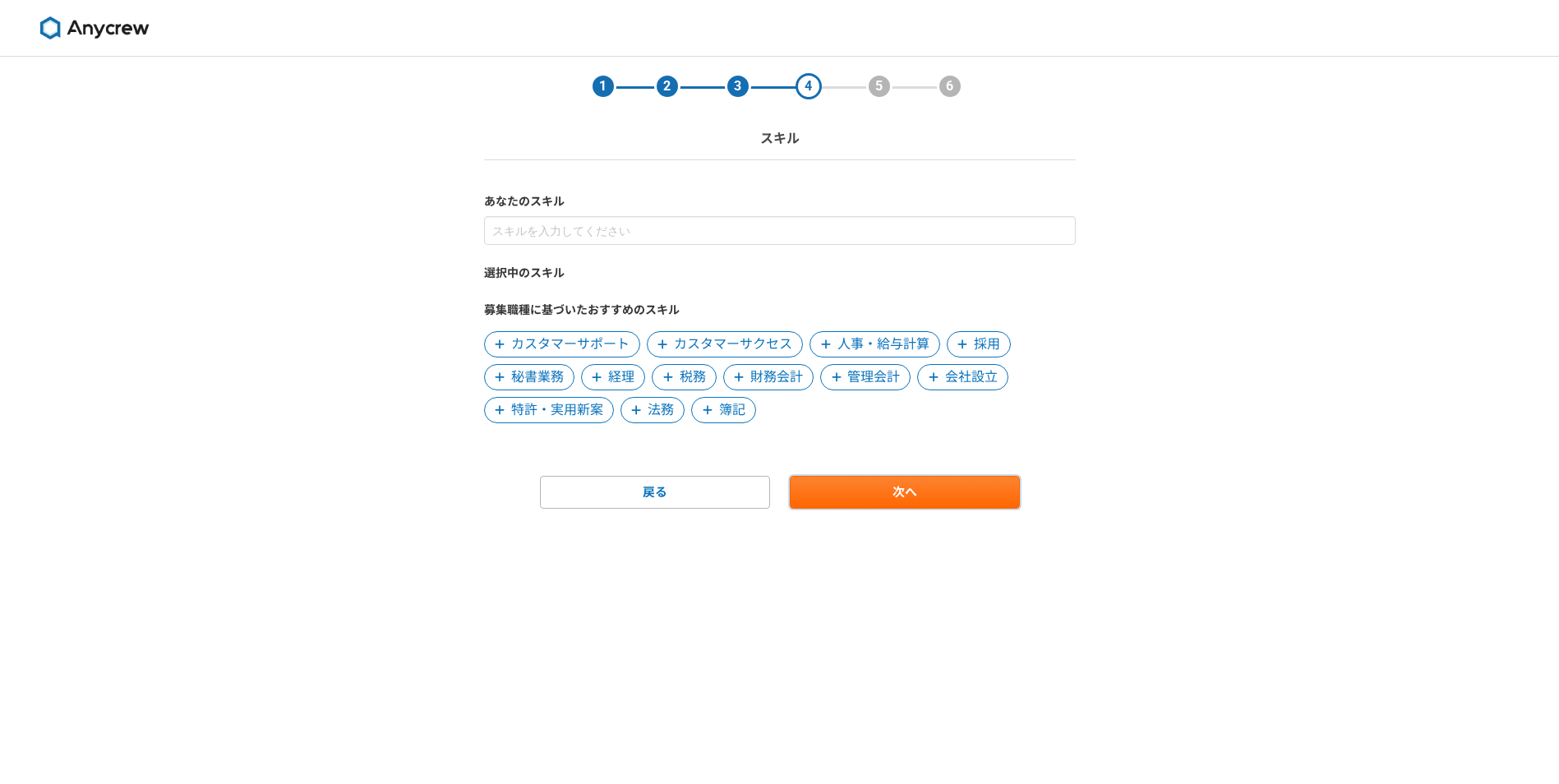 scroll, scrollTop: 0, scrollLeft: 0, axis: both 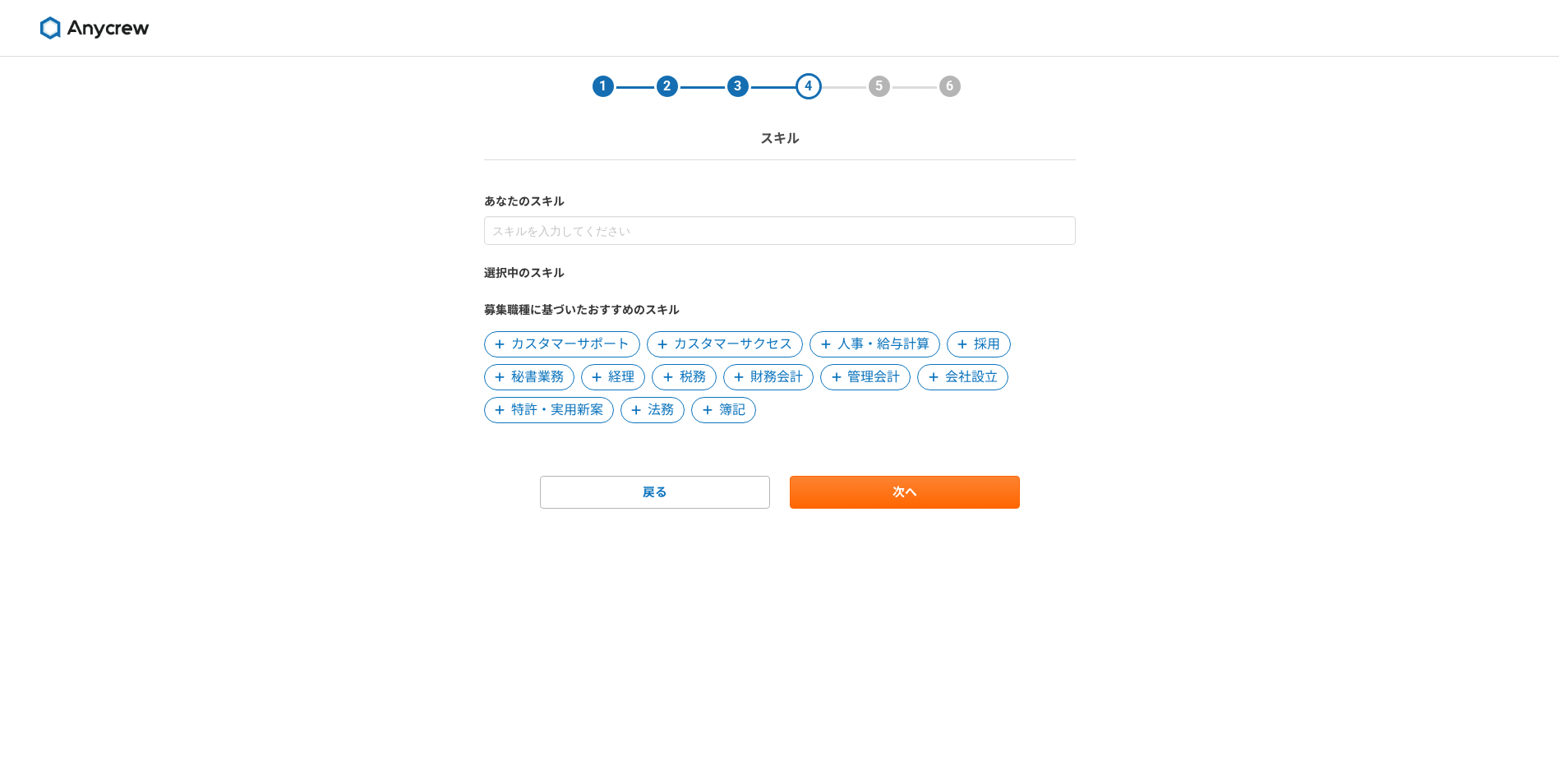 click on "カスタマーサポート" at bounding box center (570, 344) 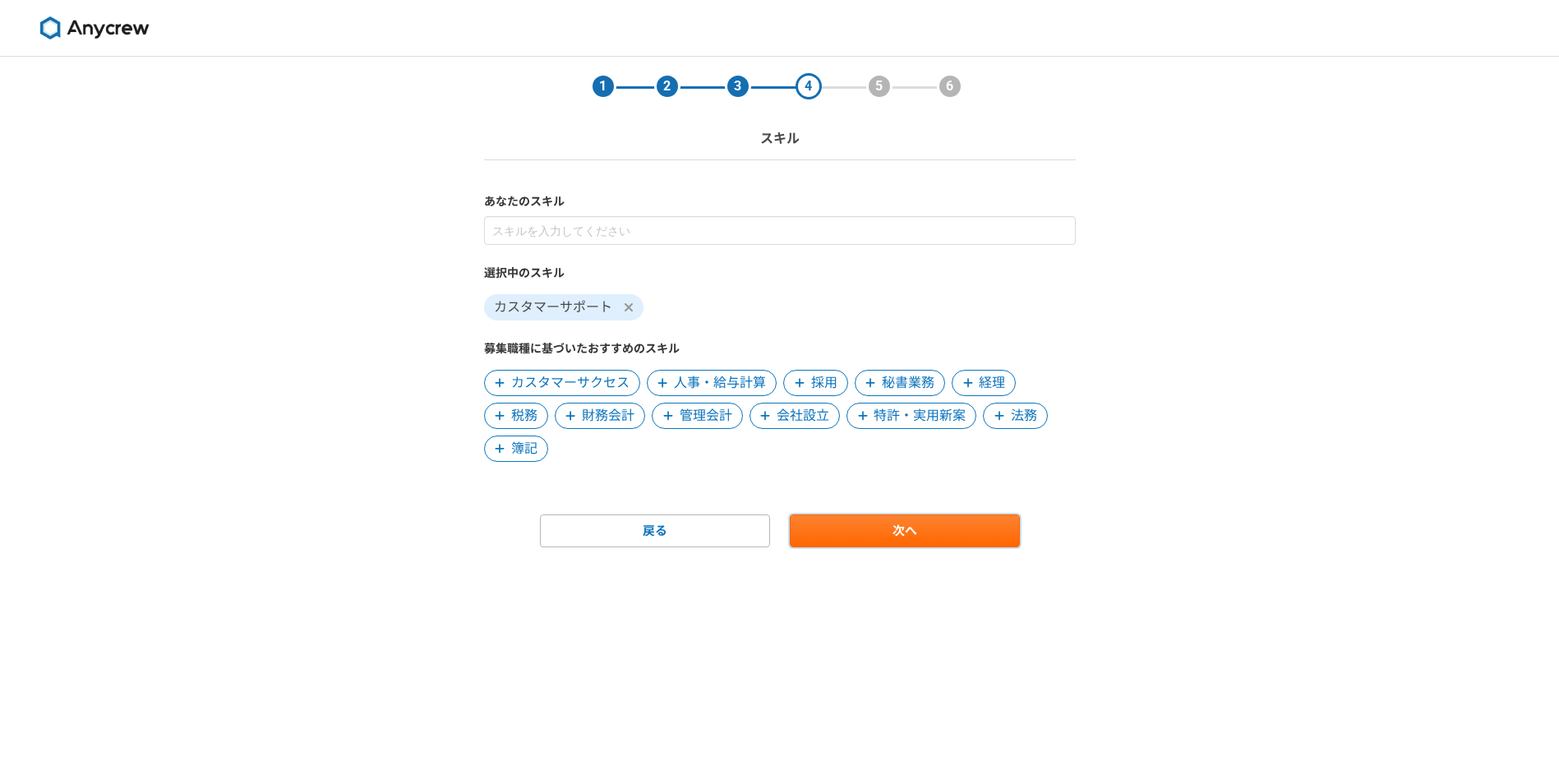 click on "次へ" at bounding box center (905, 531) 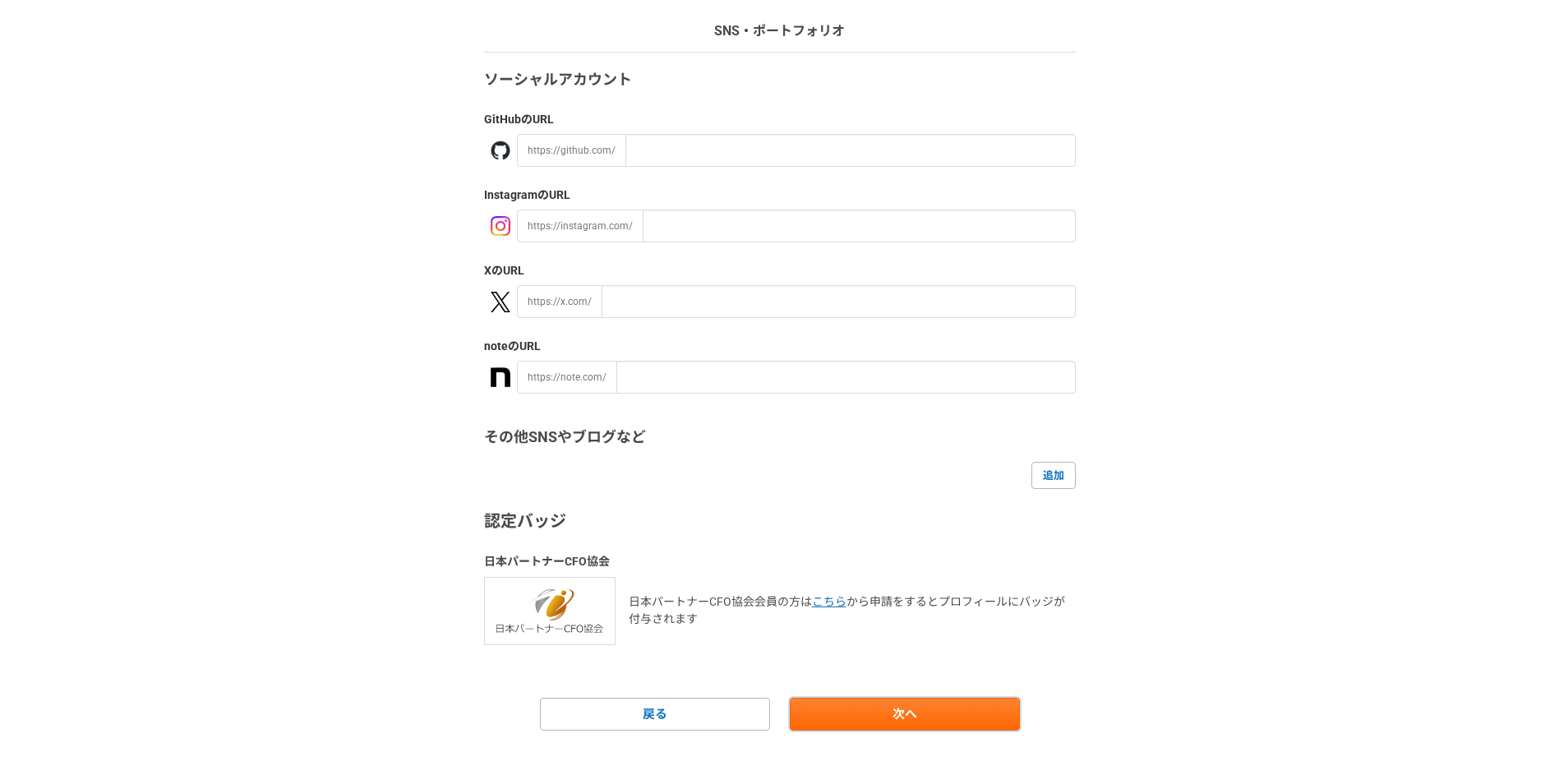scroll, scrollTop: 120, scrollLeft: 0, axis: vertical 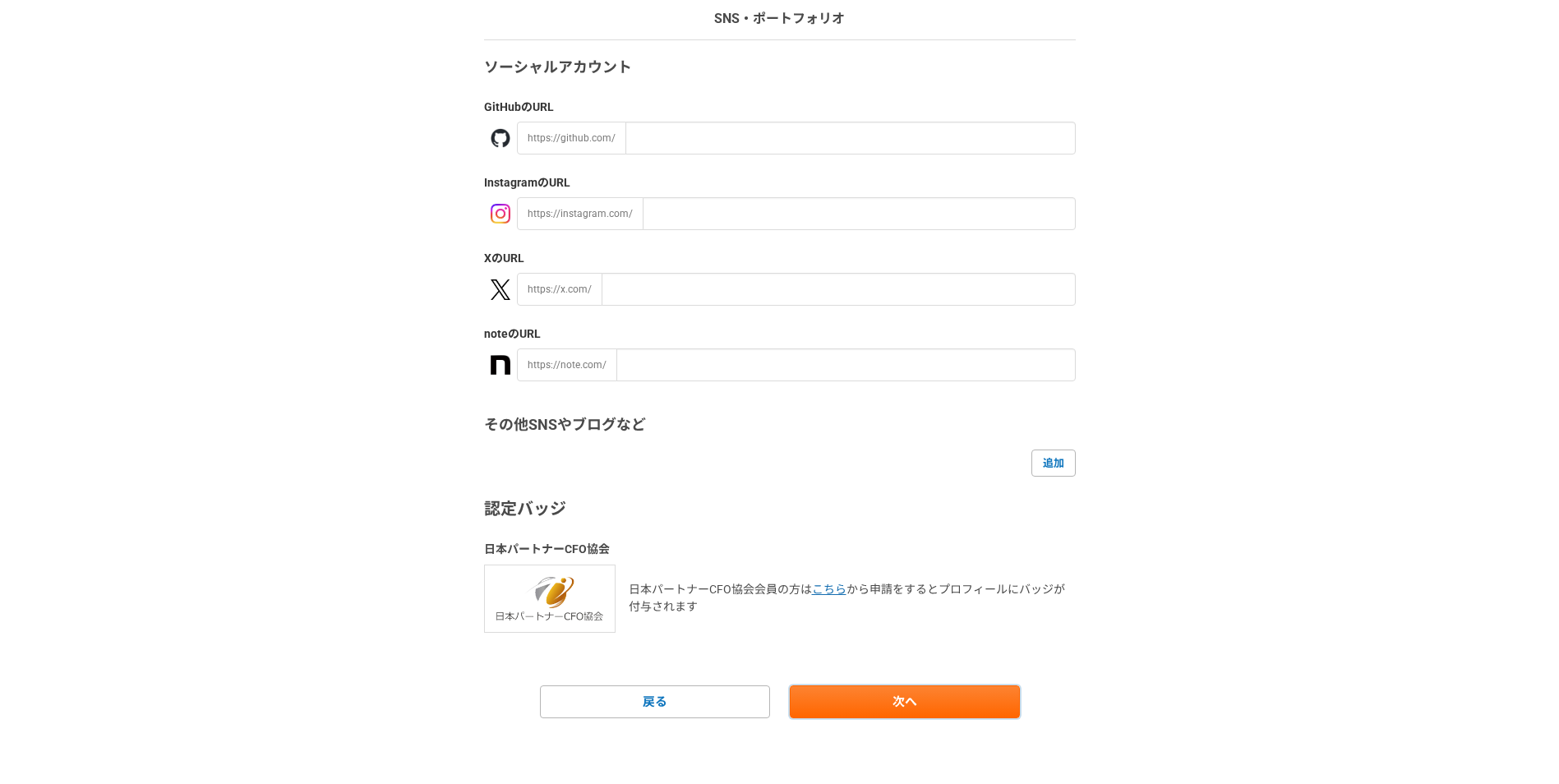 click on "次へ" at bounding box center (905, 702) 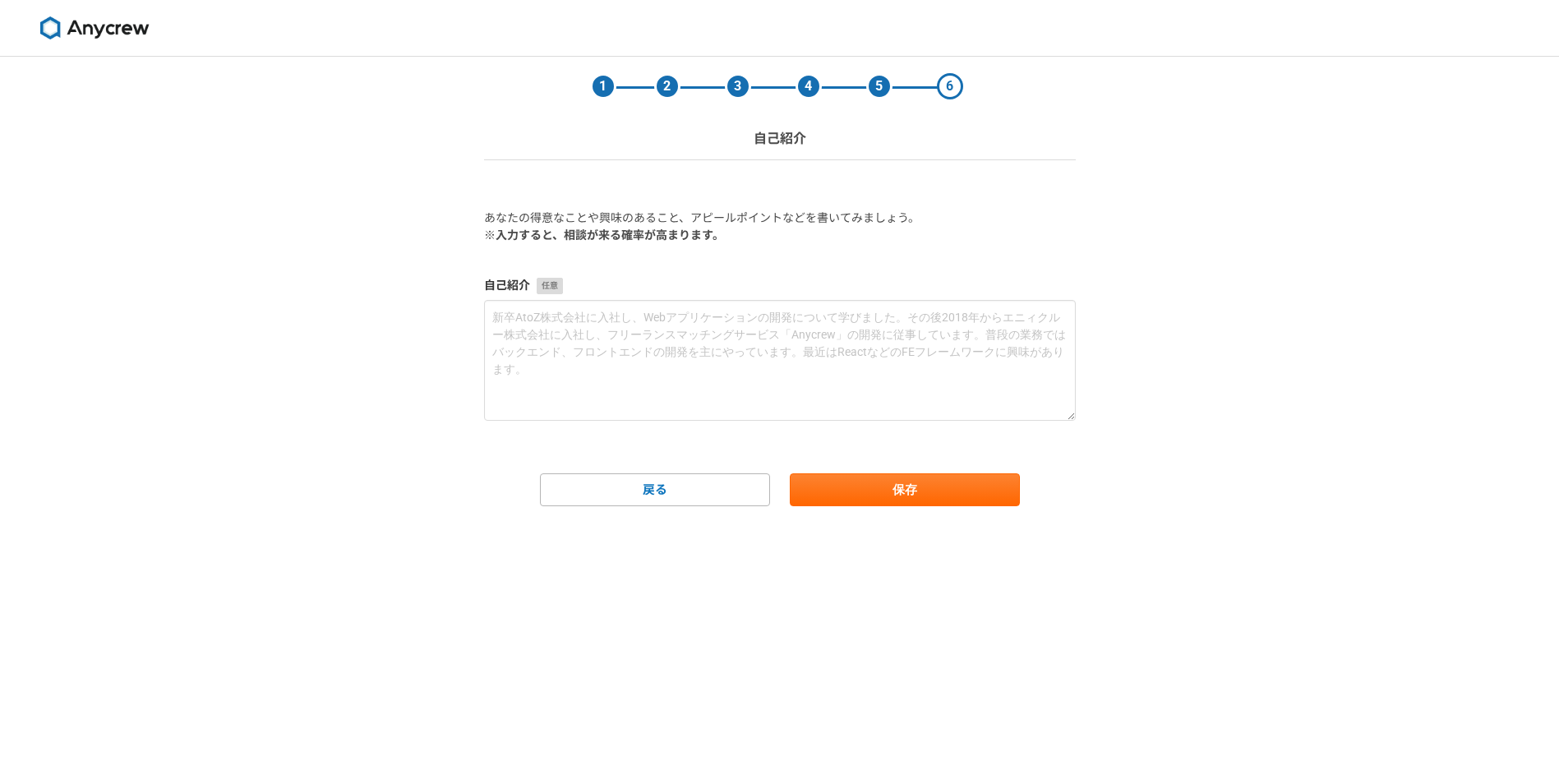 scroll, scrollTop: 0, scrollLeft: 0, axis: both 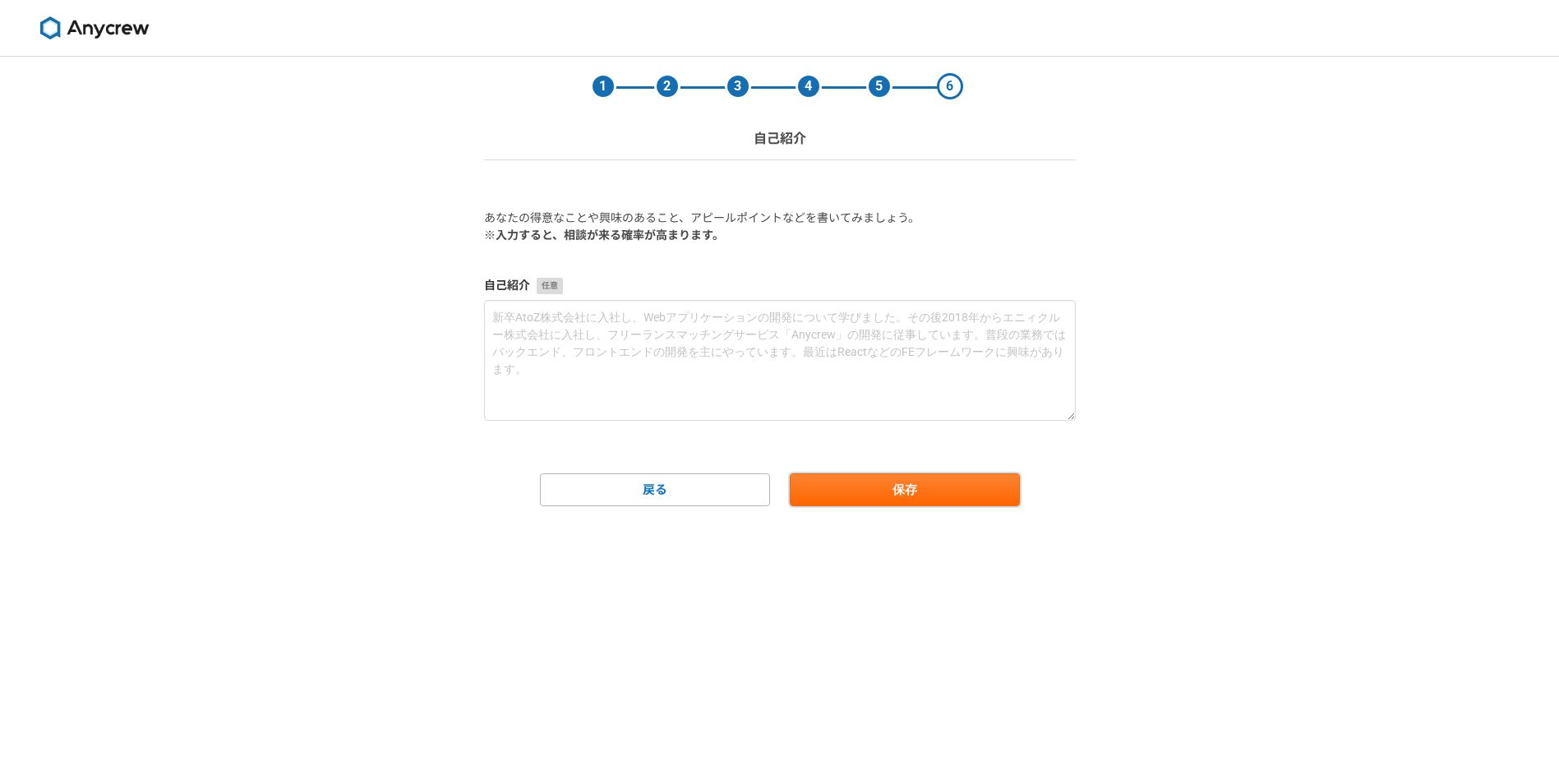 click on "保存" at bounding box center (905, 490) 